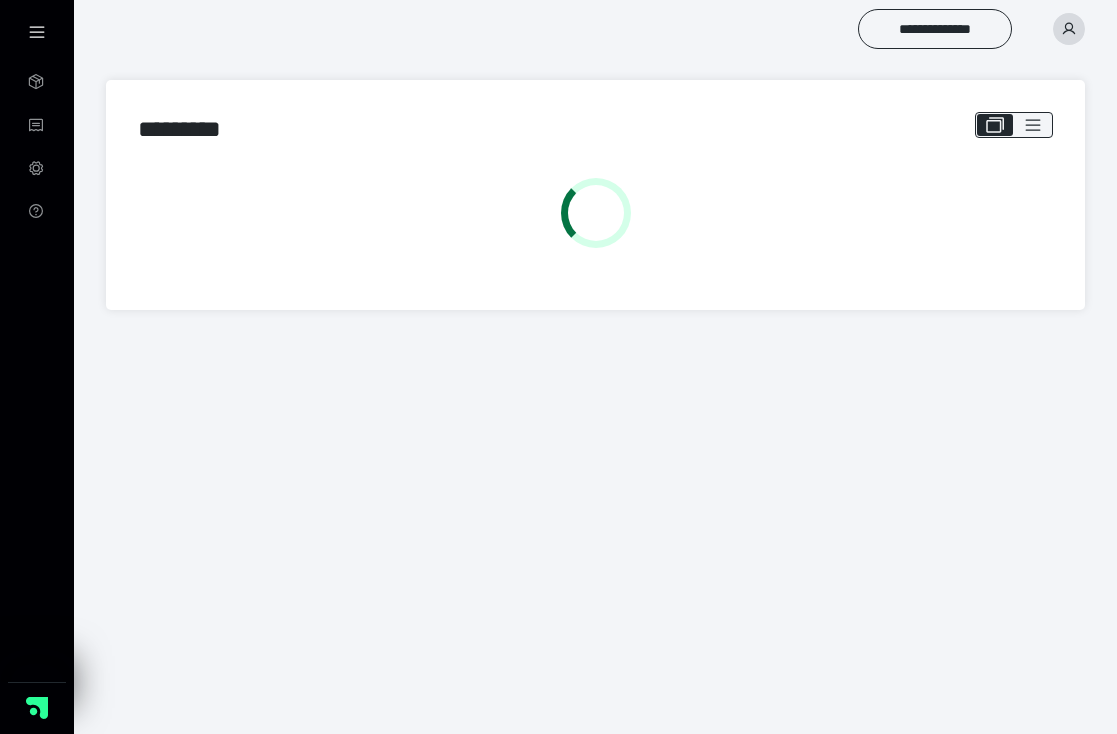 scroll, scrollTop: 0, scrollLeft: 0, axis: both 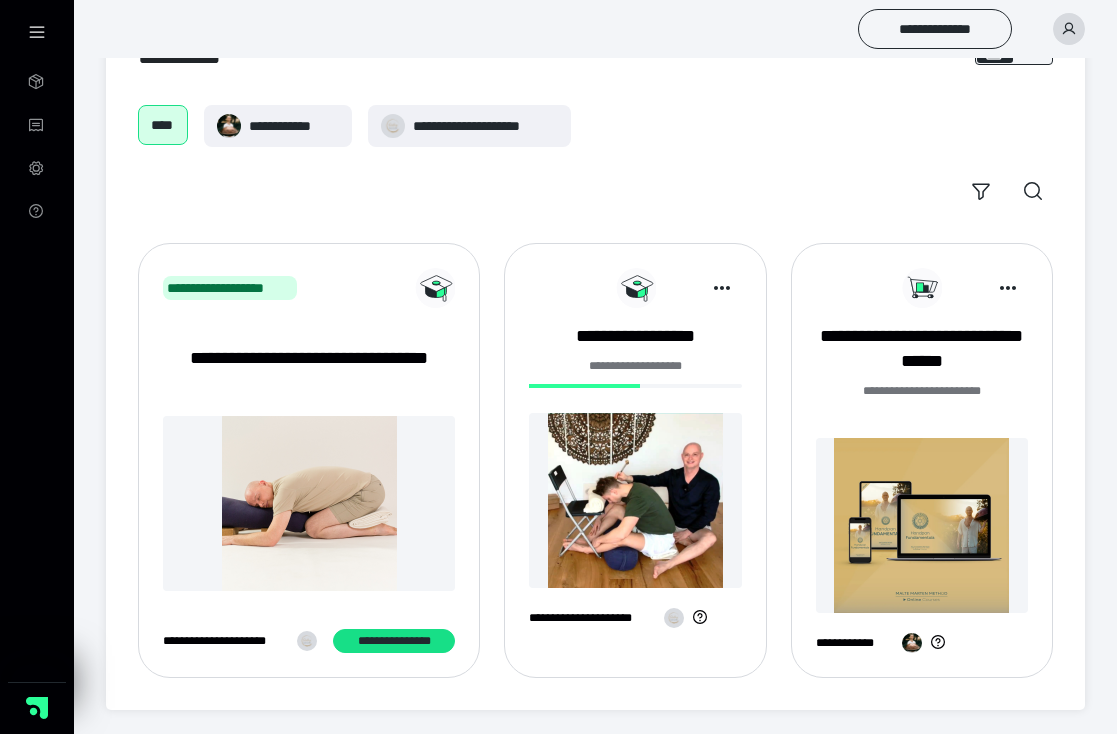 click at bounding box center [635, 500] 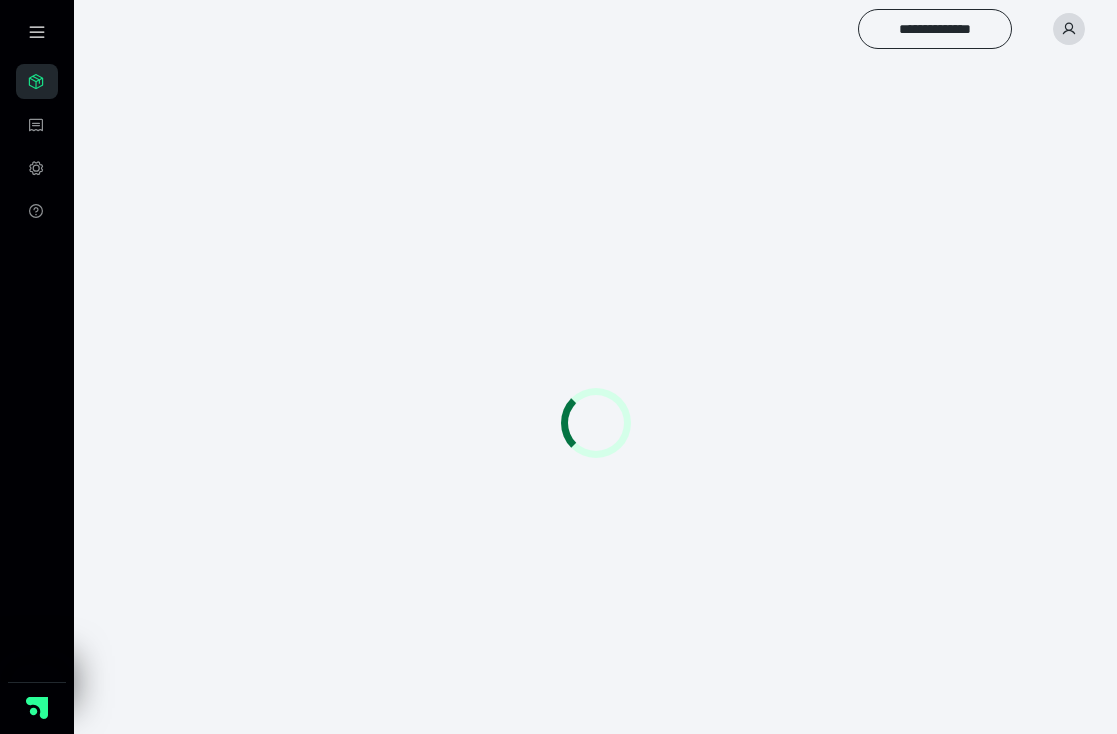 scroll, scrollTop: 0, scrollLeft: 0, axis: both 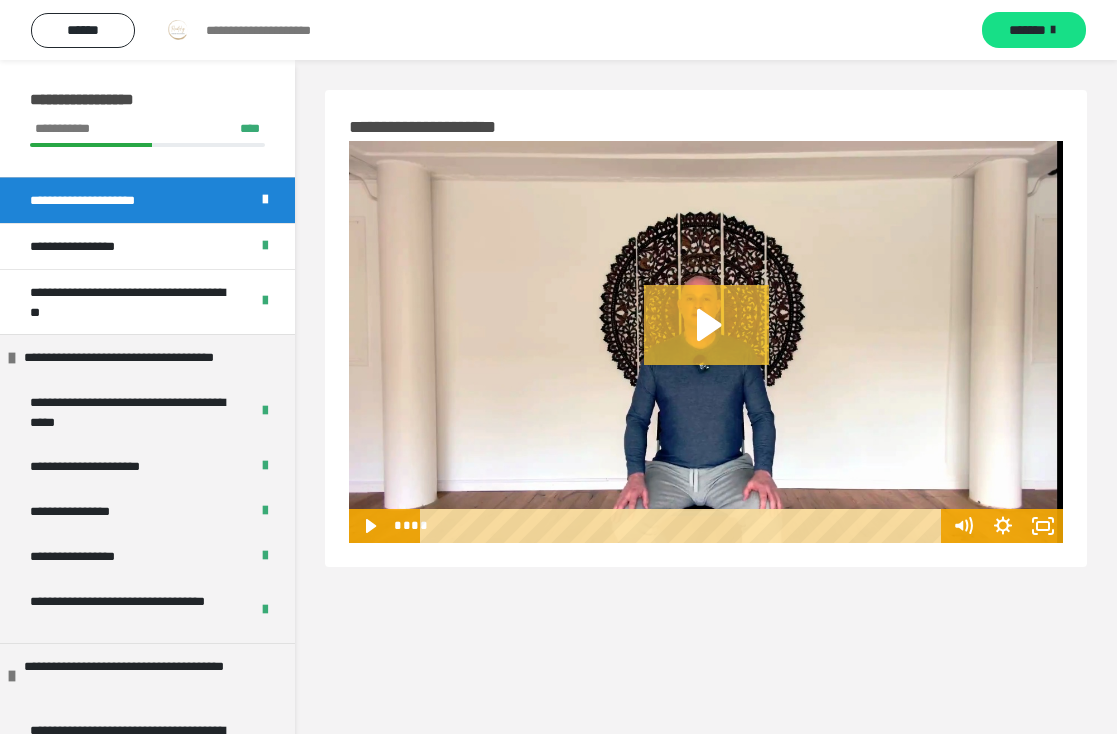 click 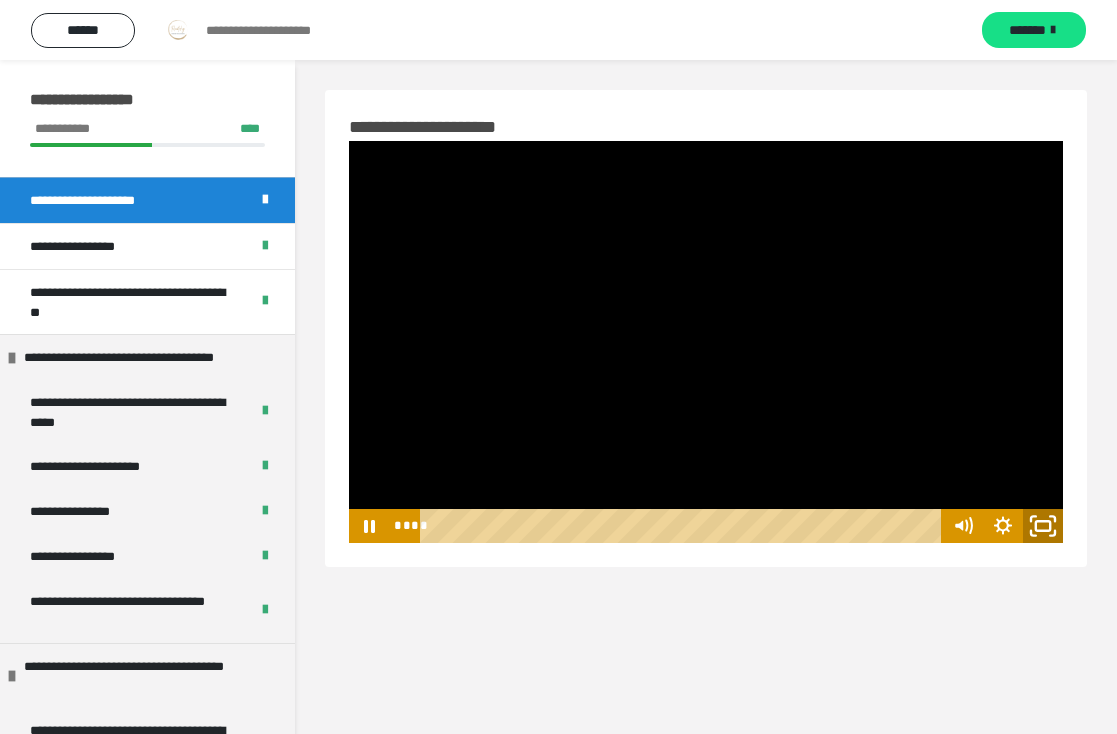 click 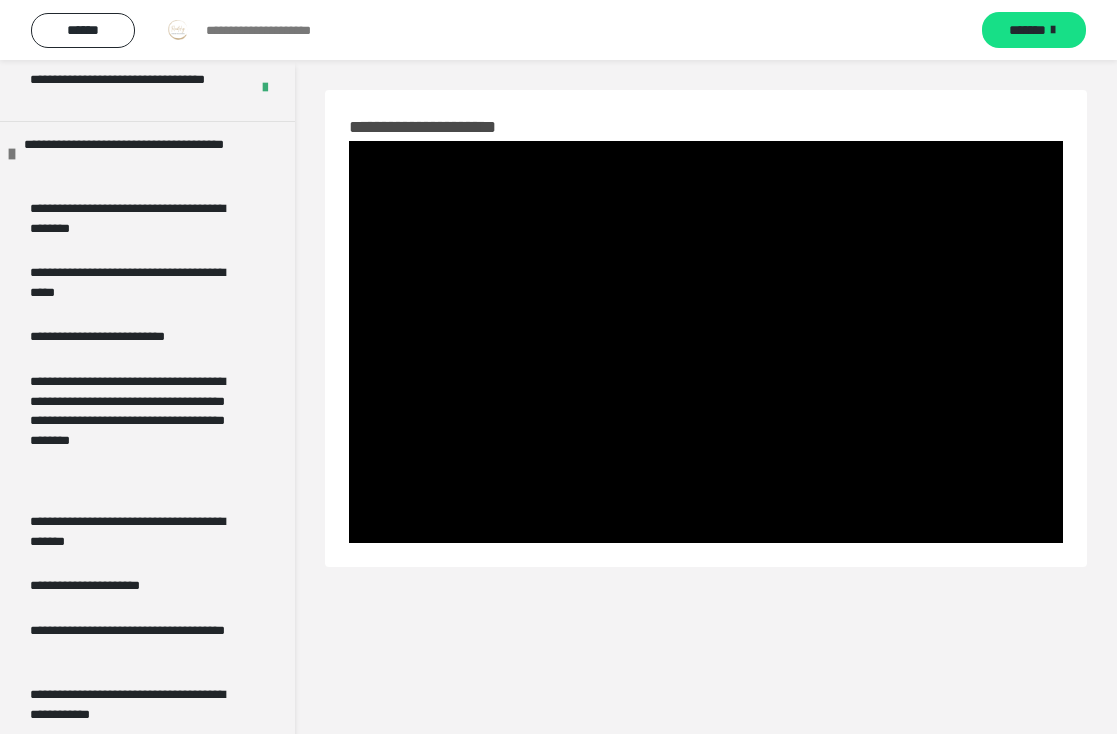 scroll, scrollTop: 523, scrollLeft: 0, axis: vertical 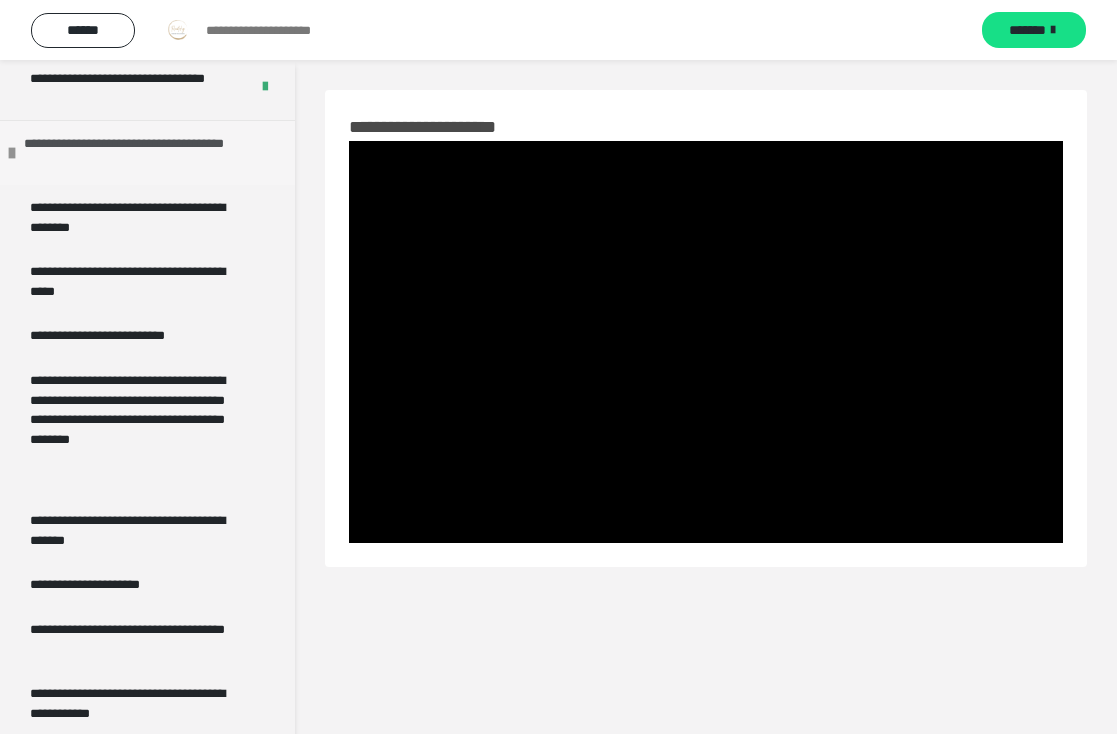 click on "**********" at bounding box center (152, 153) 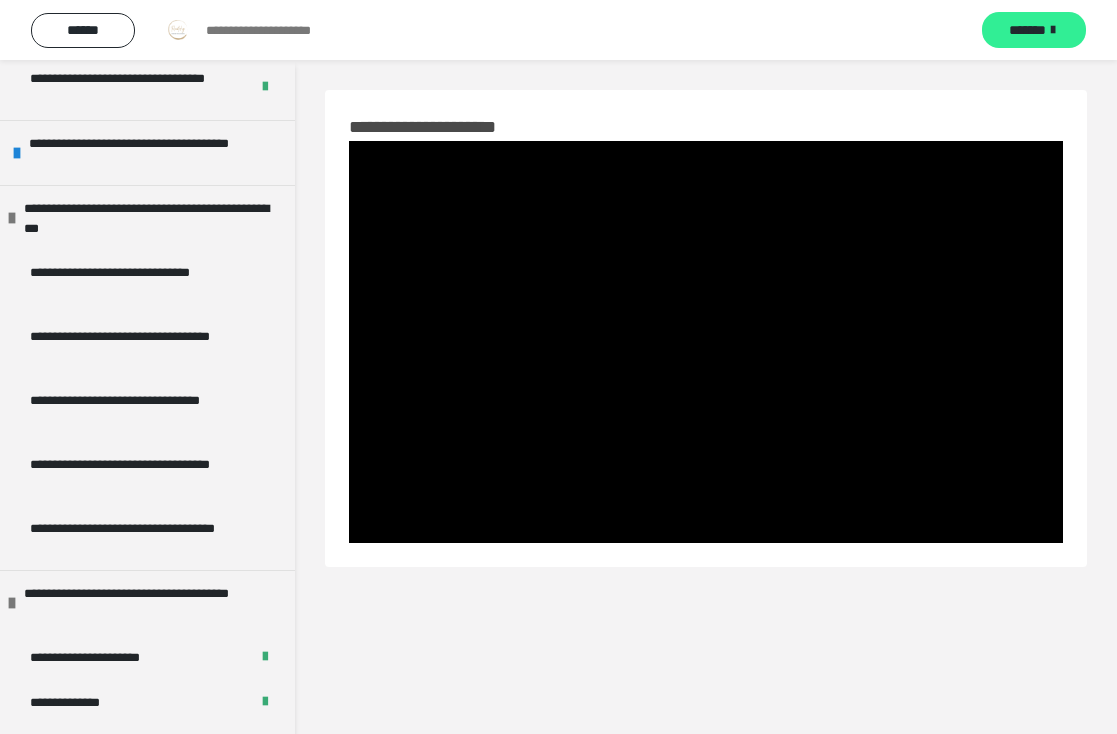 click on "*******" at bounding box center (1027, 30) 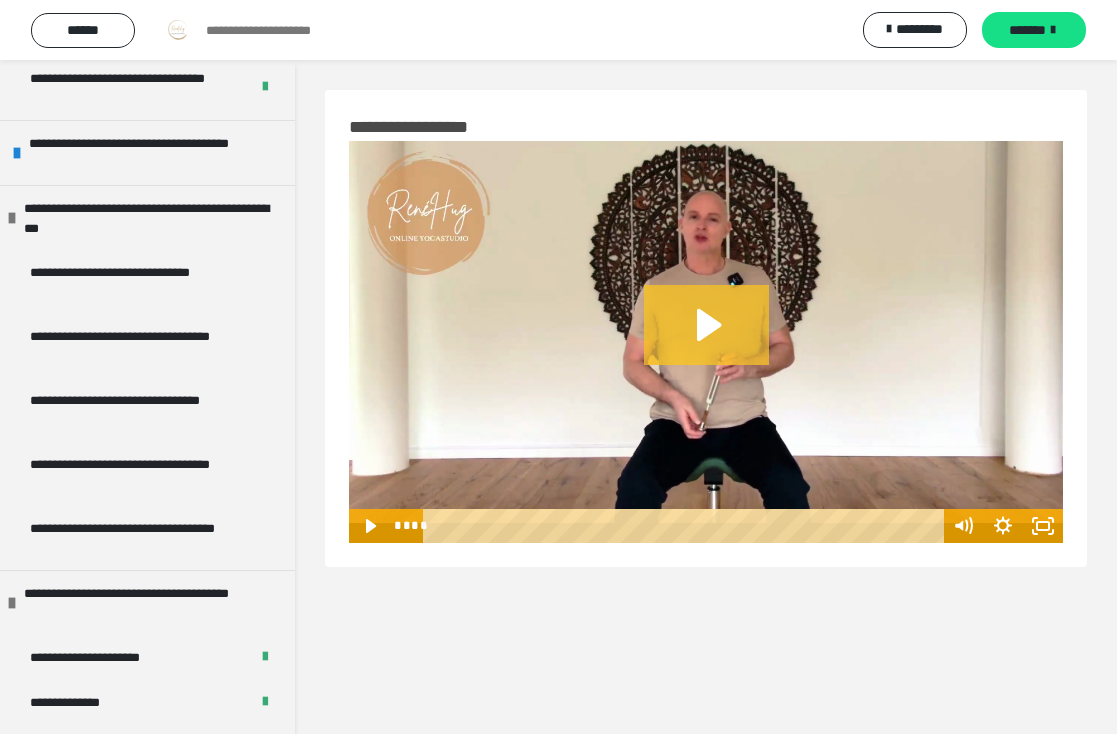 click 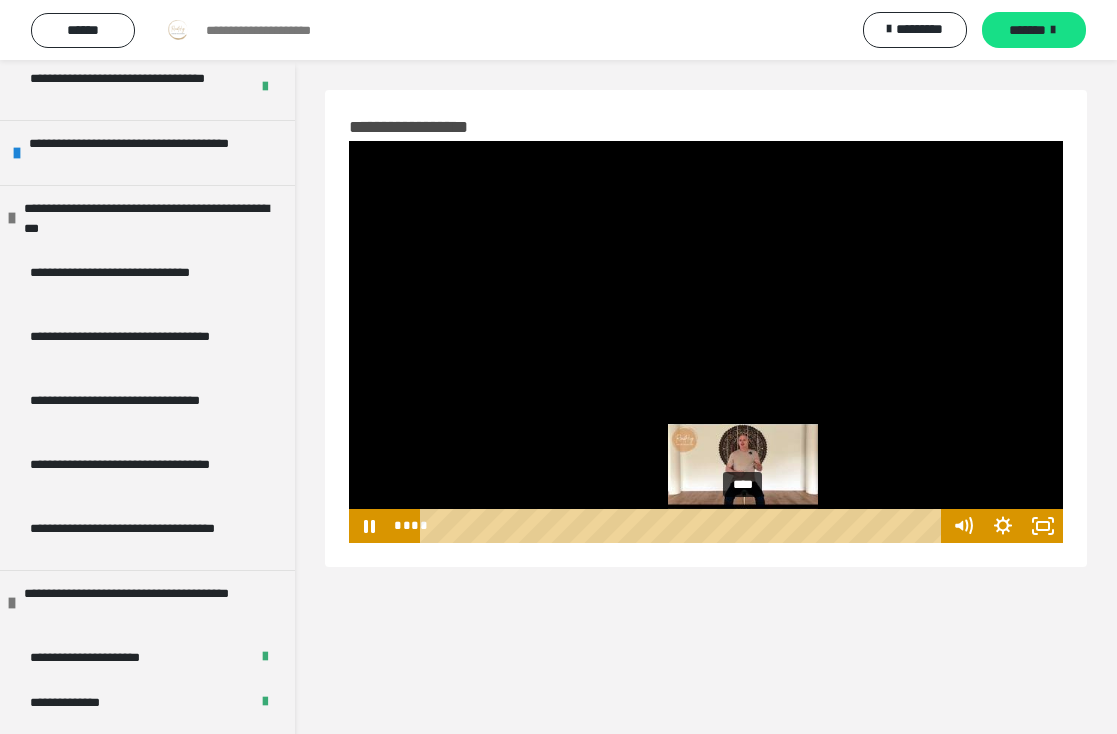 scroll, scrollTop: 0, scrollLeft: 0, axis: both 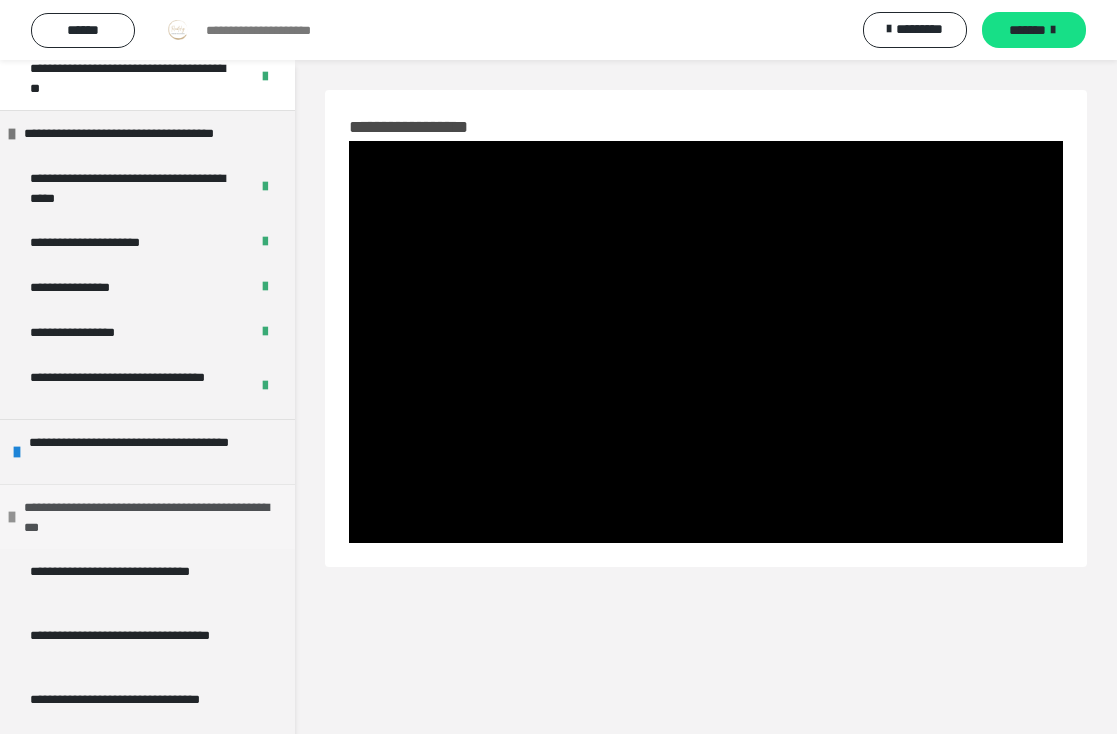click on "**********" at bounding box center (152, 517) 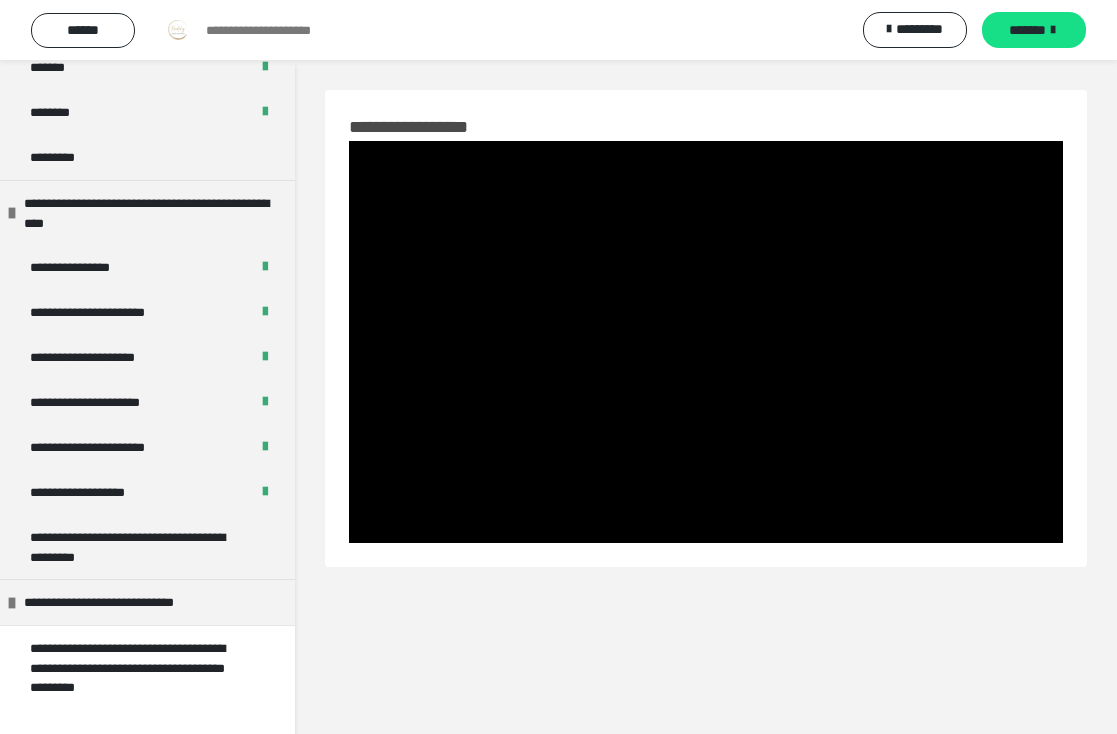 scroll, scrollTop: 1152, scrollLeft: 0, axis: vertical 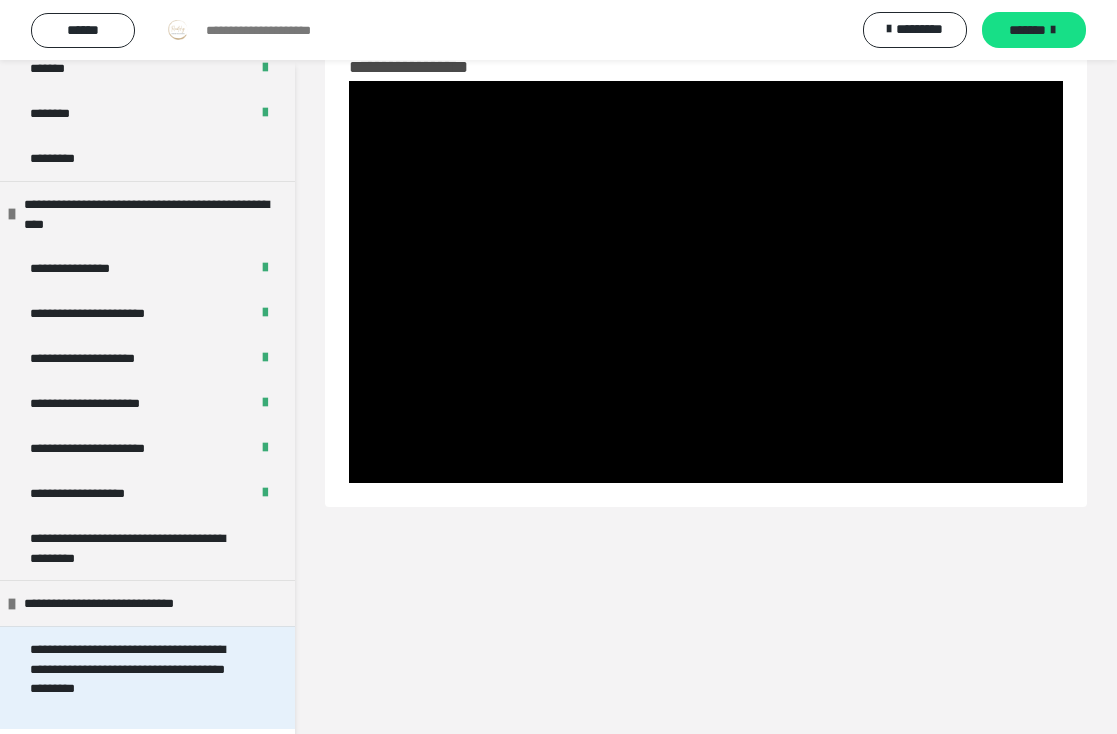 click on "**********" at bounding box center (139, 678) 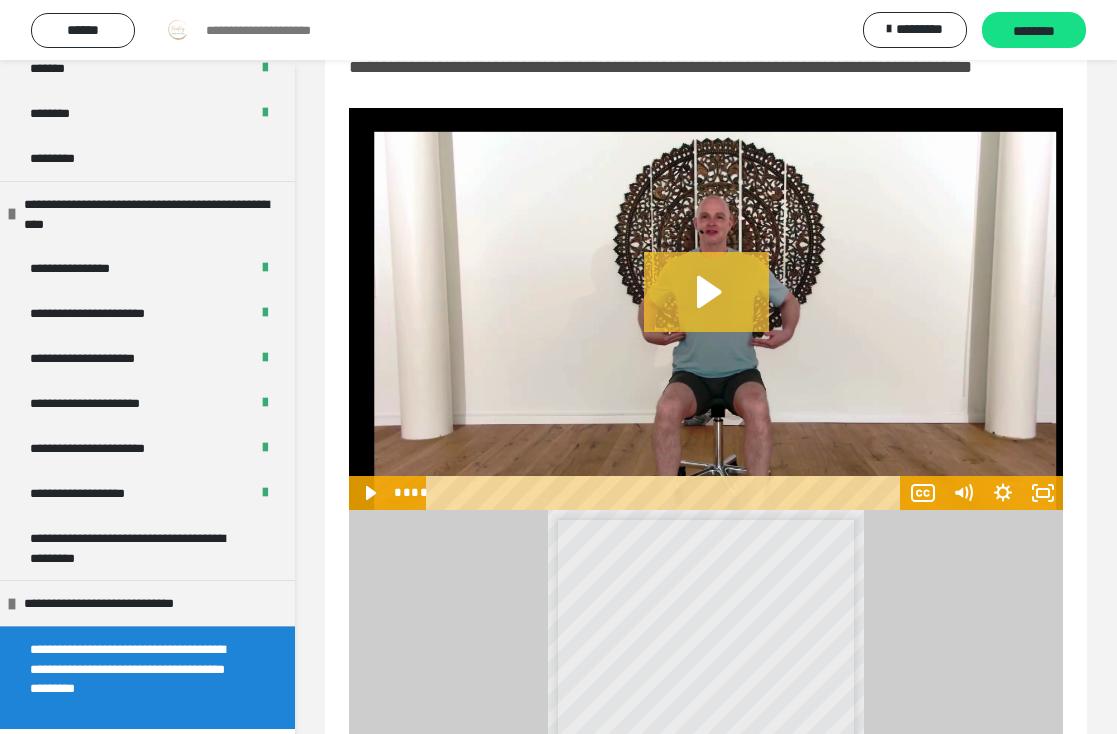 click 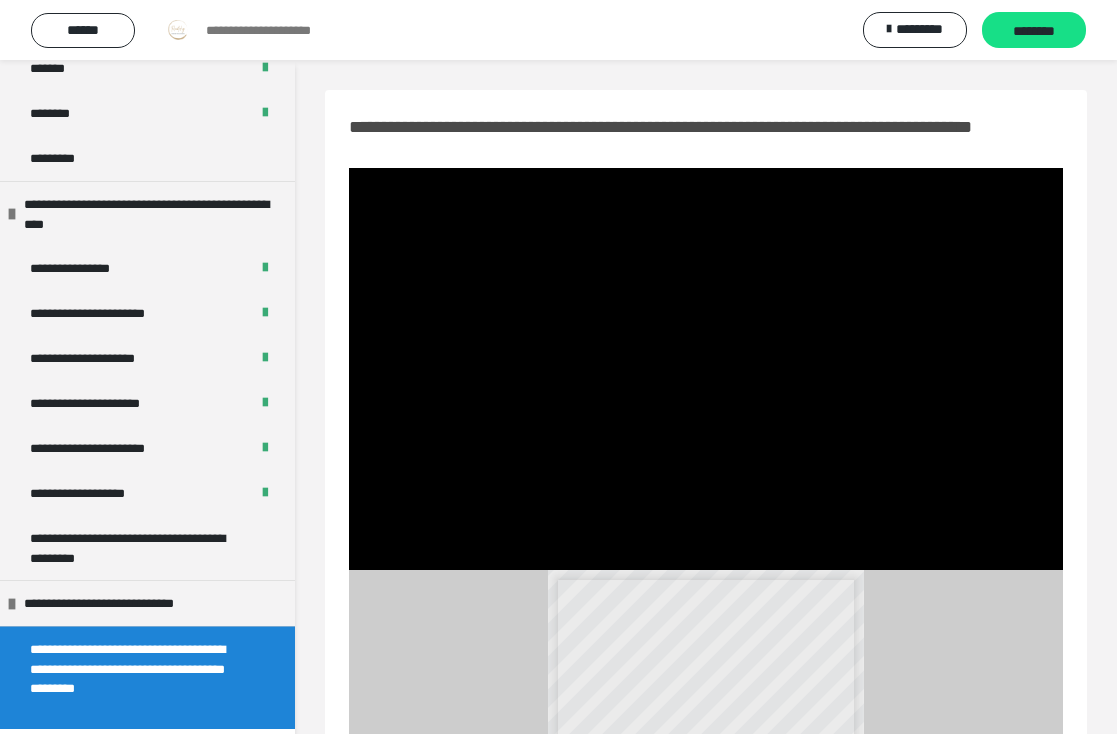 scroll, scrollTop: 0, scrollLeft: 0, axis: both 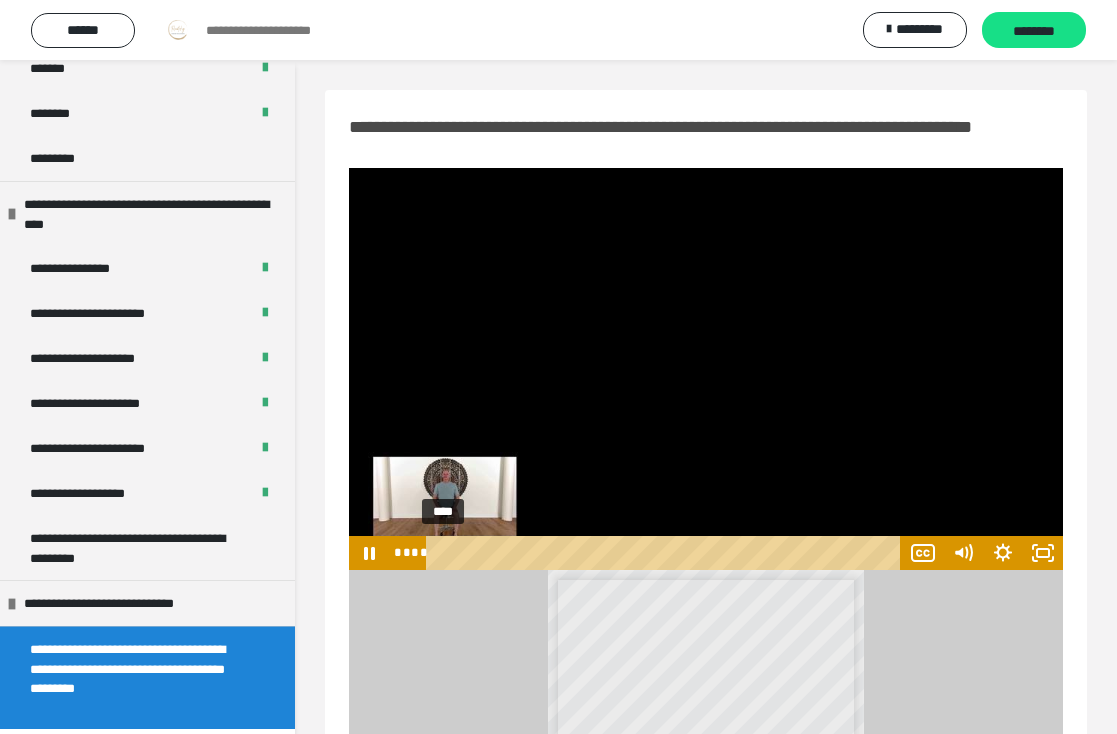 drag, startPoint x: 515, startPoint y: 549, endPoint x: 443, endPoint y: 558, distance: 72.56032 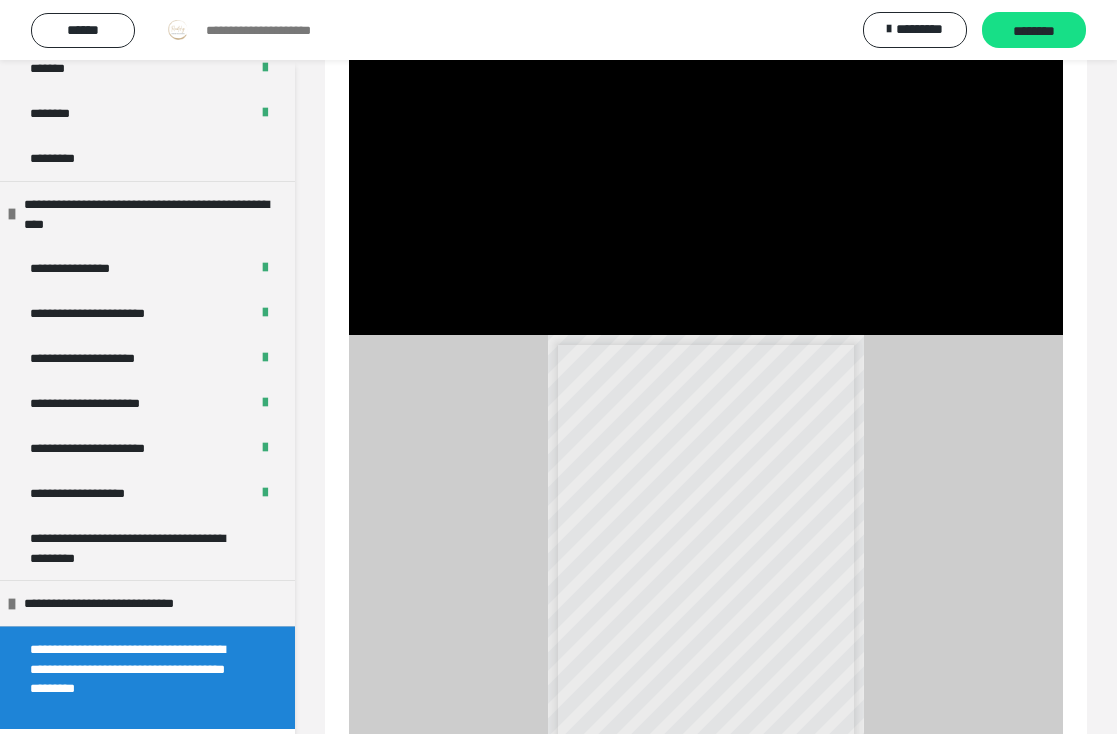 scroll, scrollTop: 237, scrollLeft: 0, axis: vertical 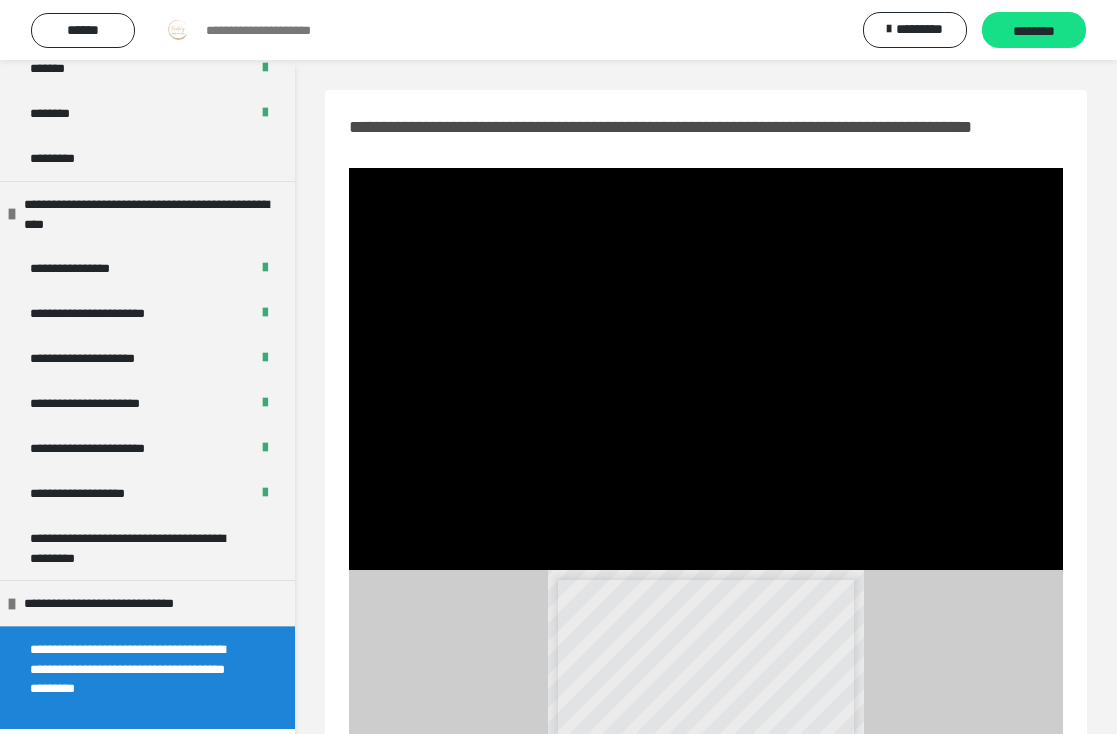 click on "**********" at bounding box center [703, 664] 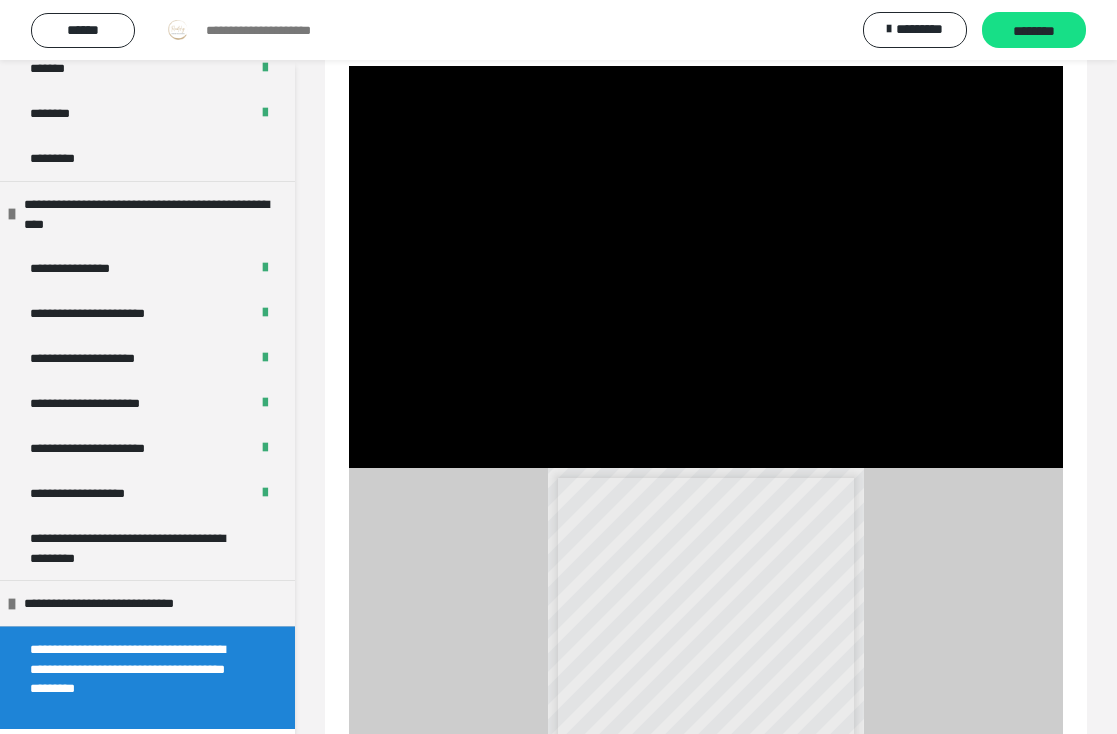 scroll, scrollTop: 116, scrollLeft: 0, axis: vertical 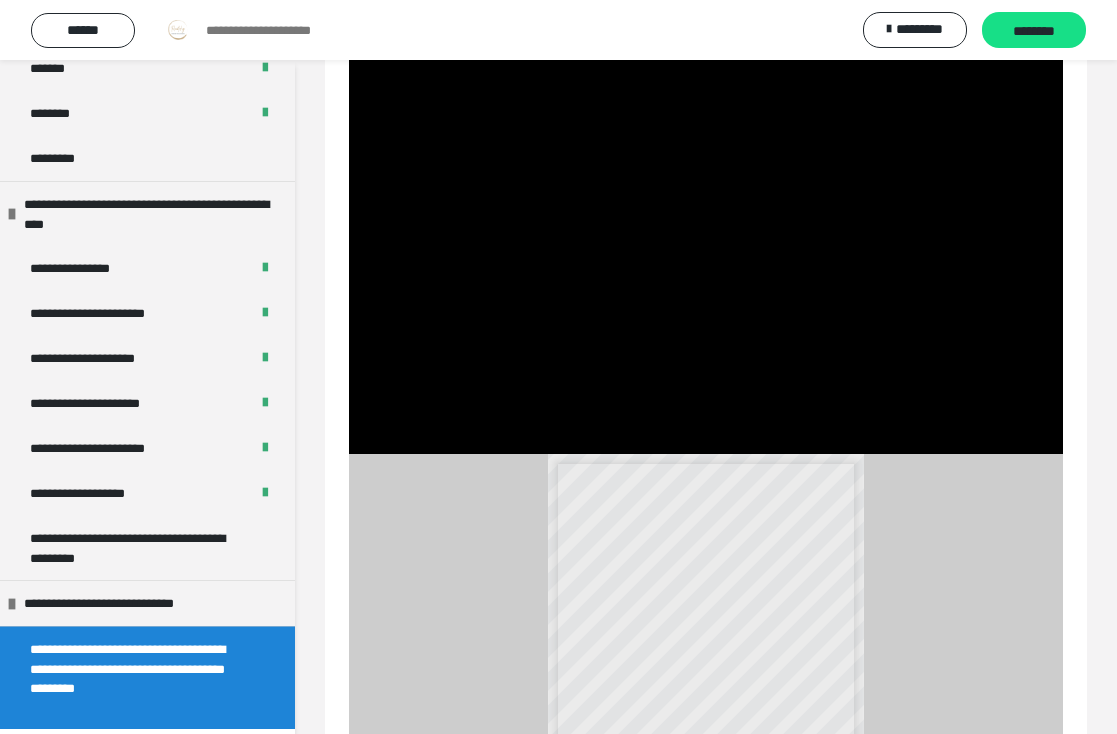 click on "**********" at bounding box center (692, 637) 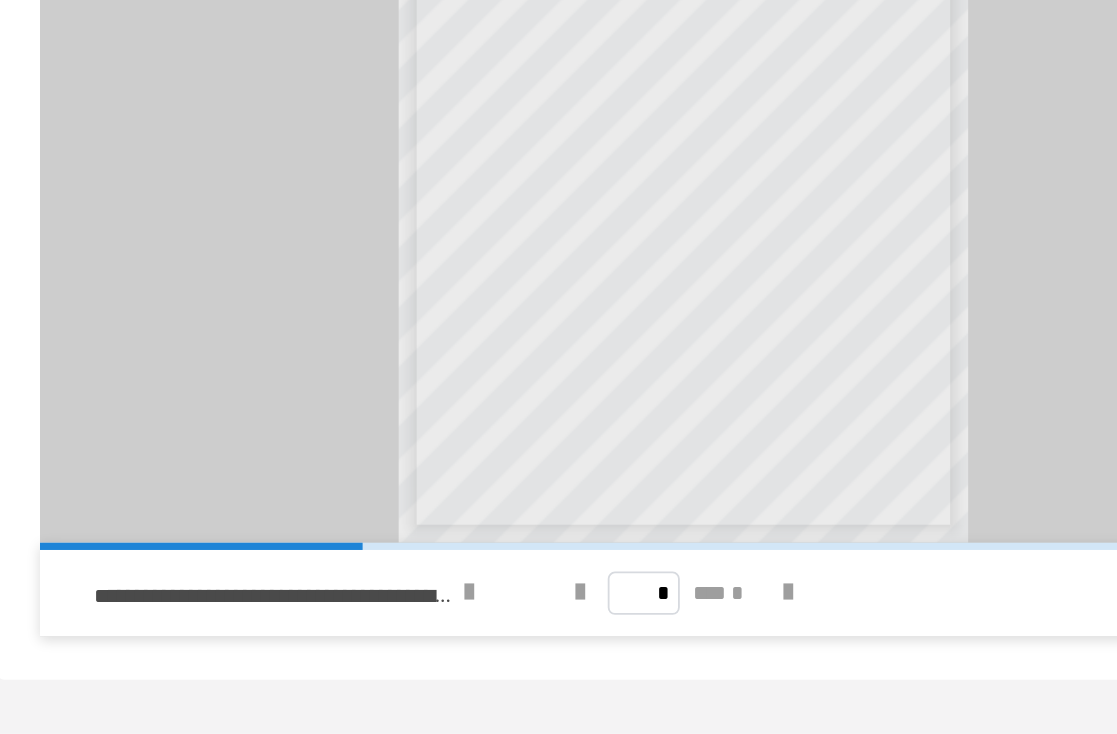 scroll, scrollTop: 390, scrollLeft: 0, axis: vertical 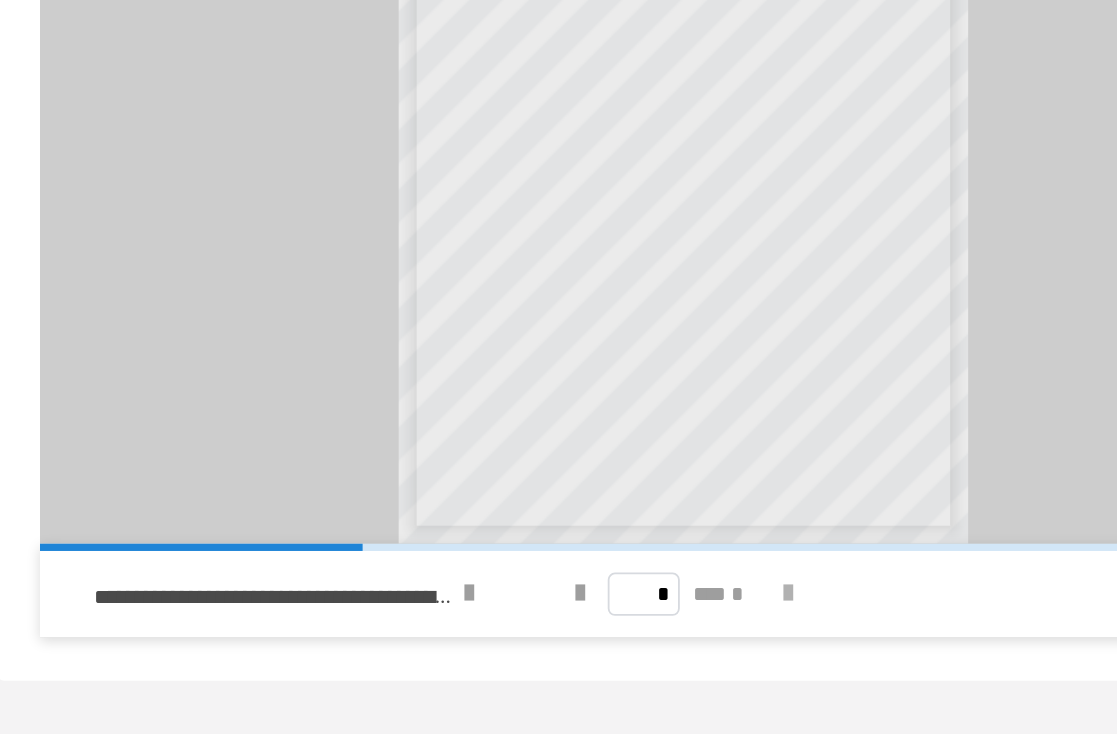 click at bounding box center [764, 656] 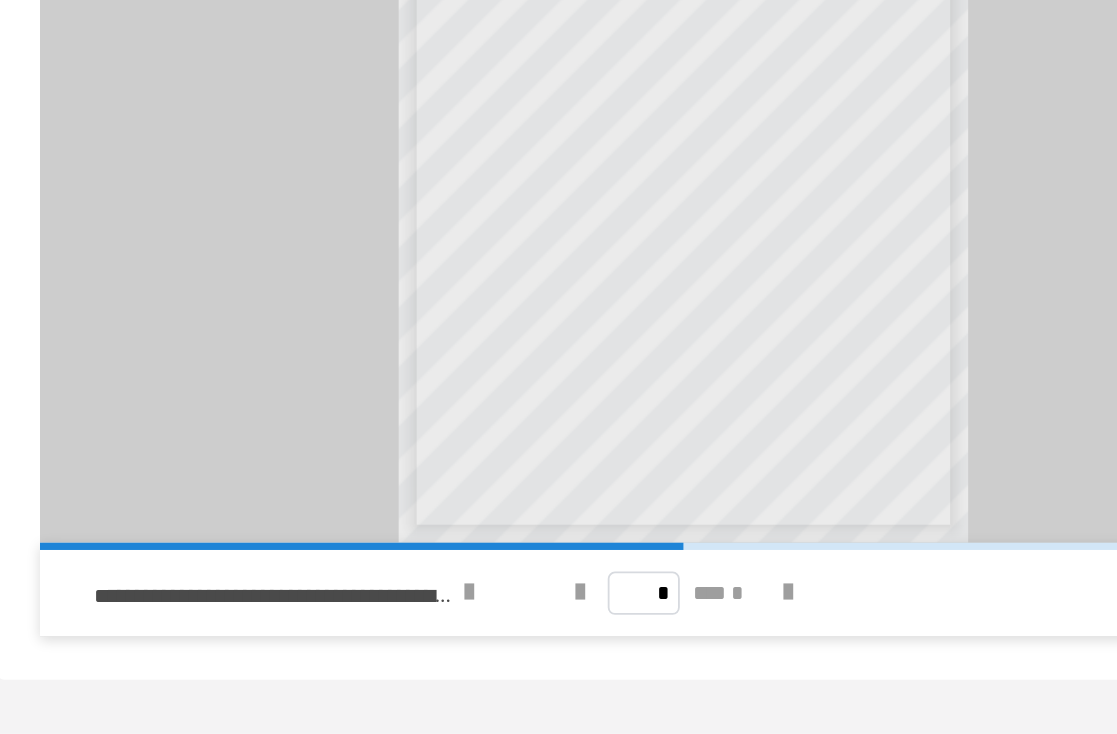 scroll, scrollTop: 390, scrollLeft: 0, axis: vertical 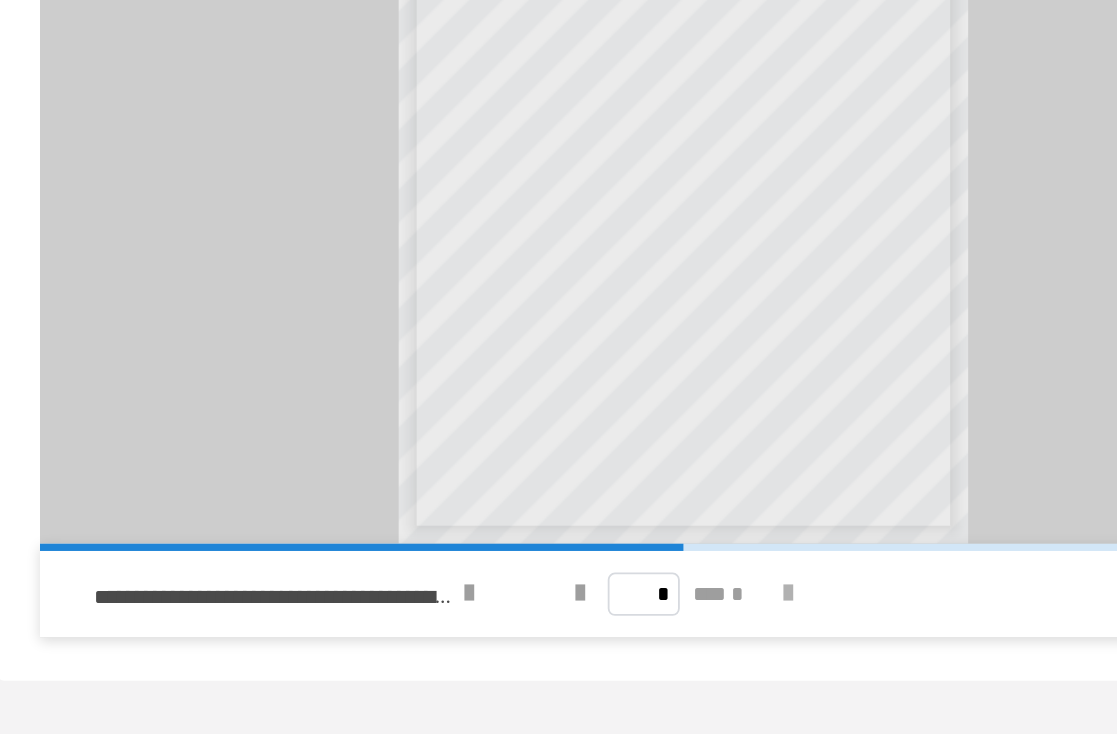 click at bounding box center [764, 656] 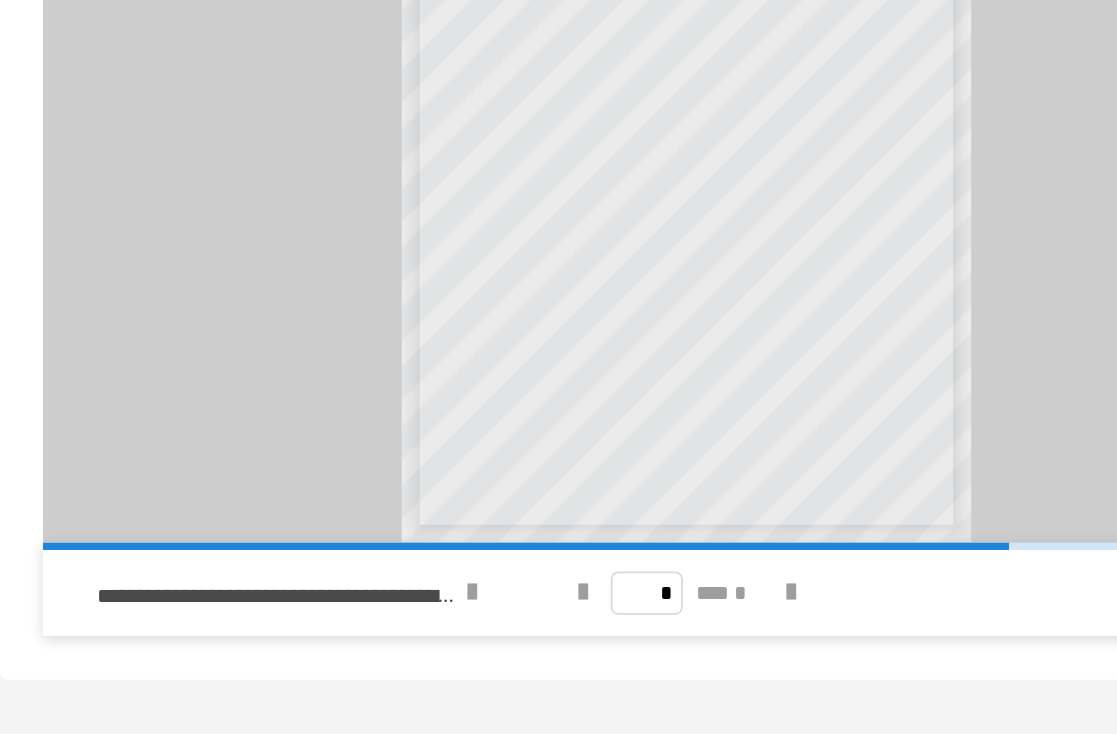 scroll, scrollTop: 390, scrollLeft: 0, axis: vertical 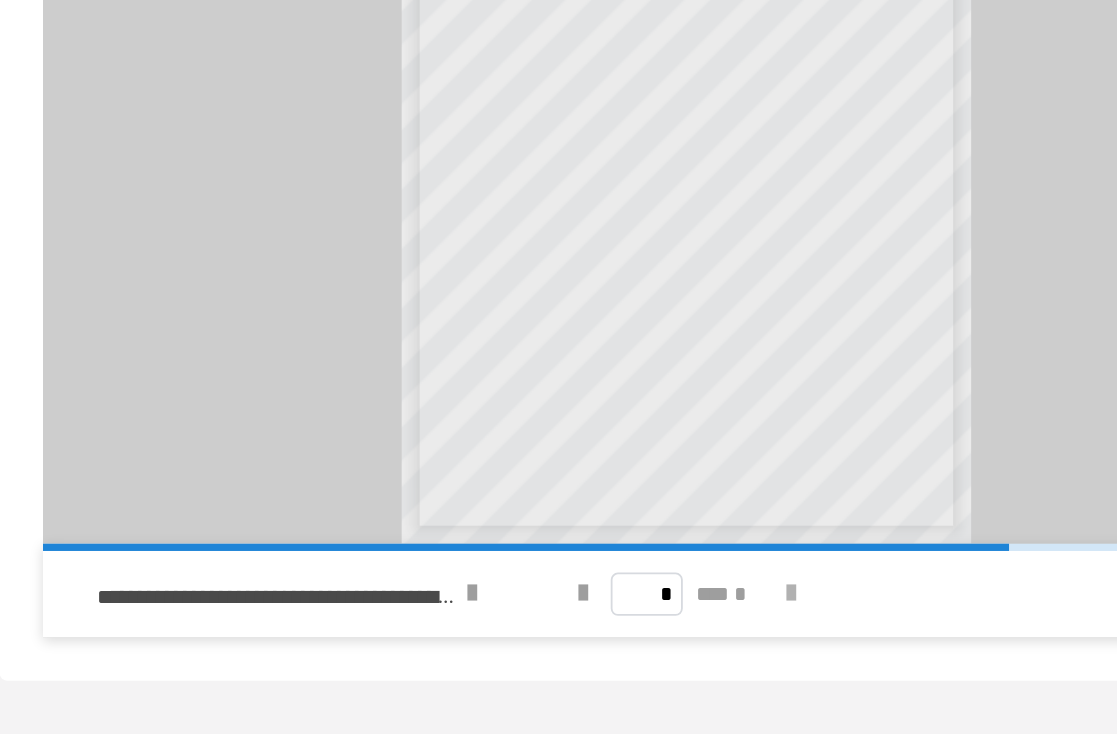 click at bounding box center (764, 656) 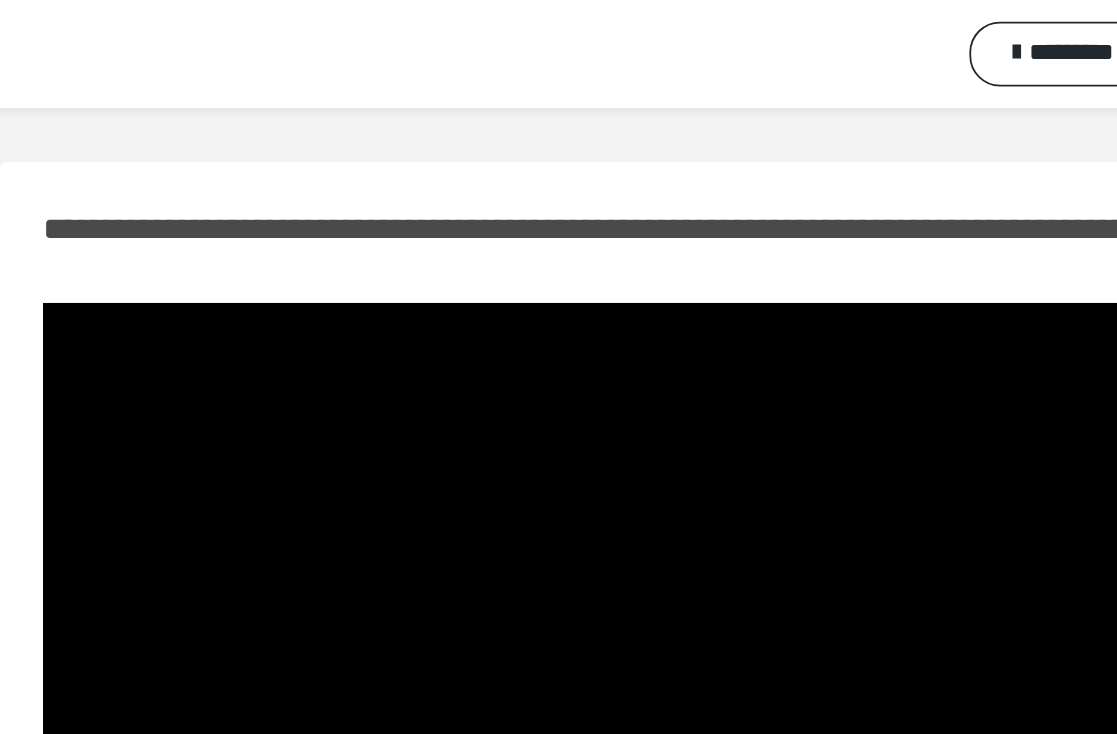 scroll, scrollTop: 0, scrollLeft: 0, axis: both 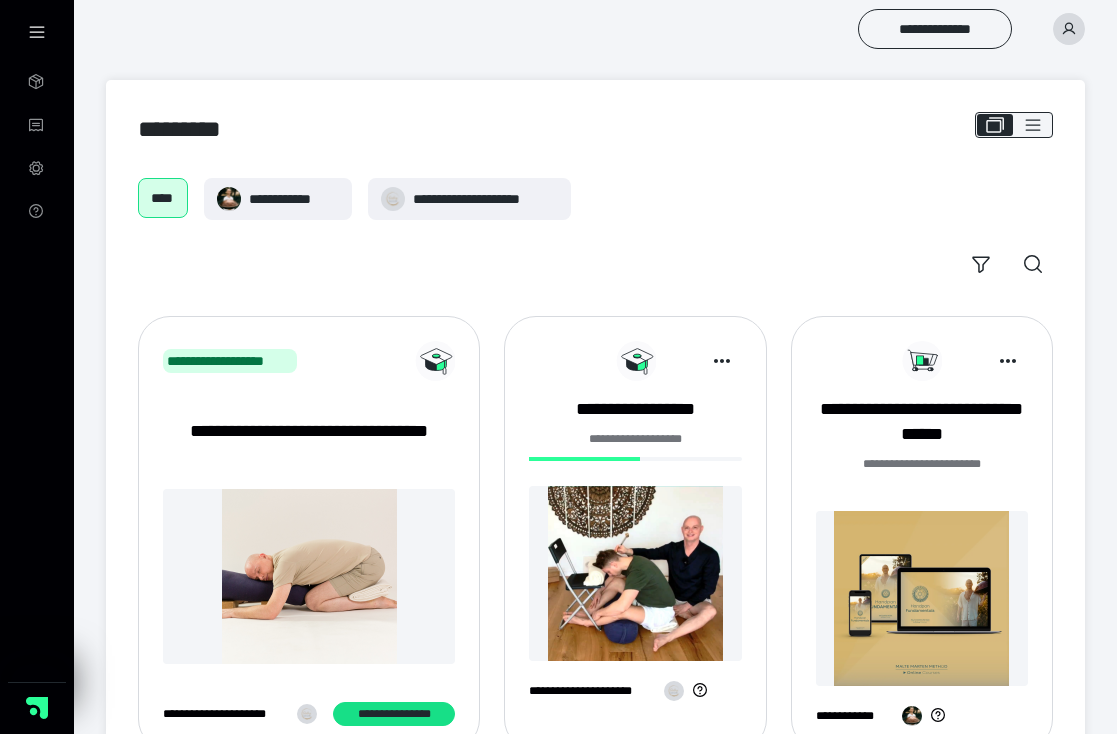 click at bounding box center (635, 573) 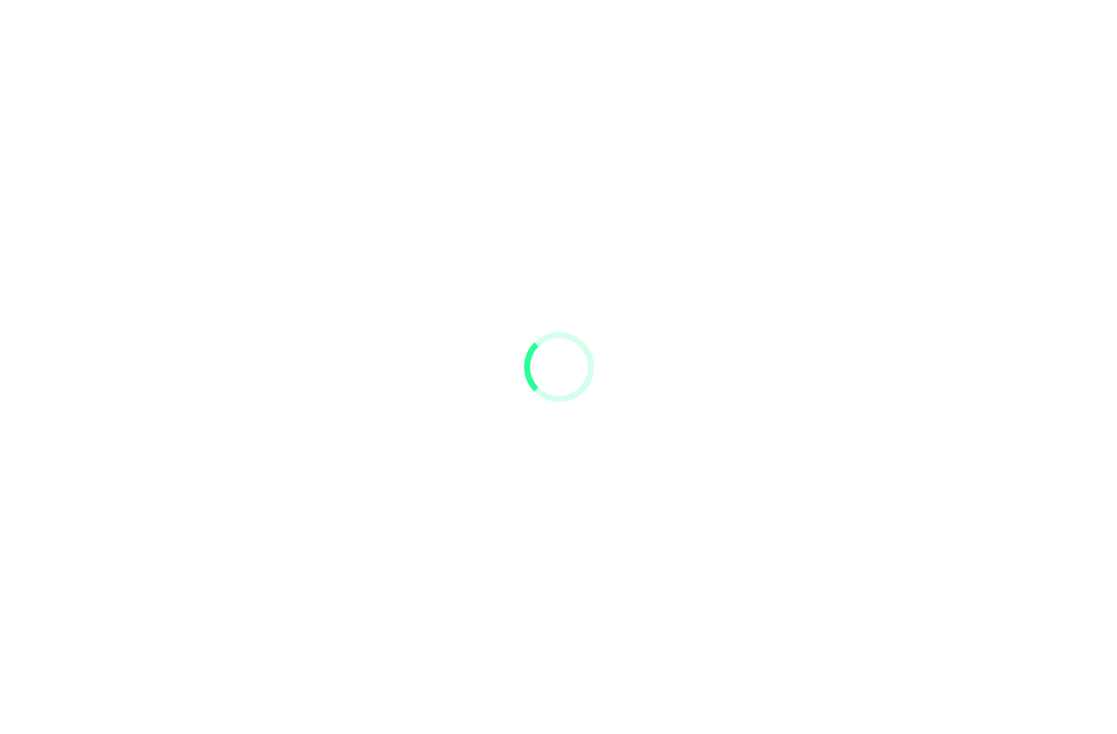scroll, scrollTop: 0, scrollLeft: 0, axis: both 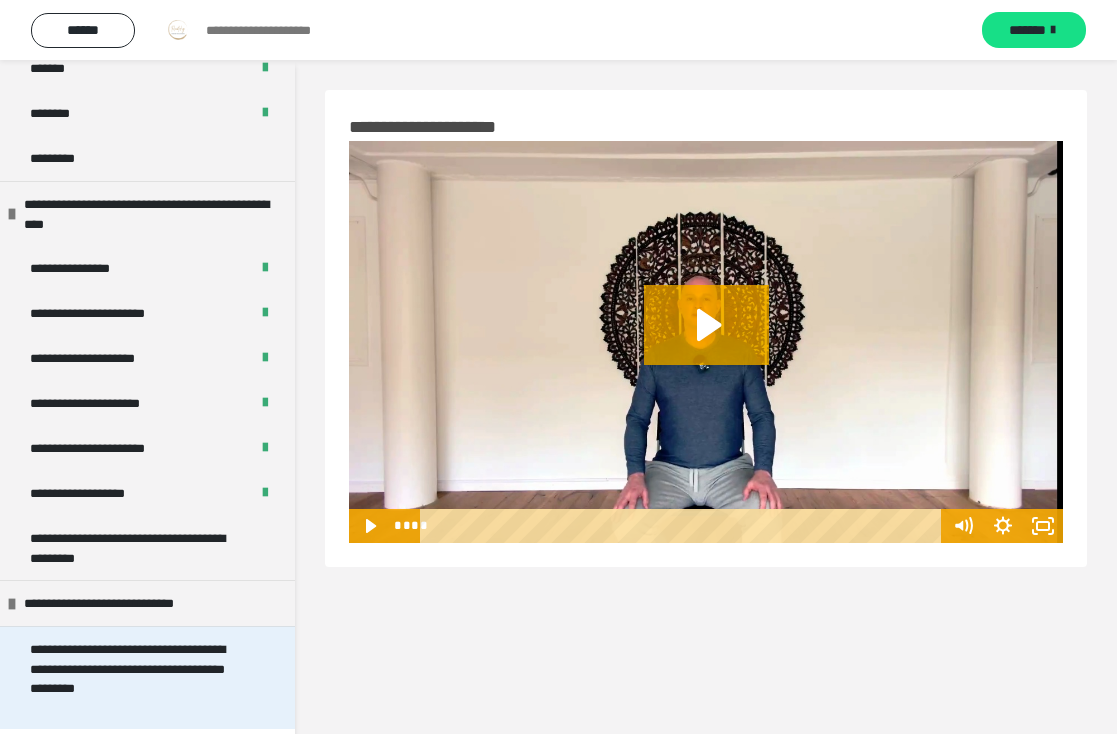 click on "**********" at bounding box center [139, 678] 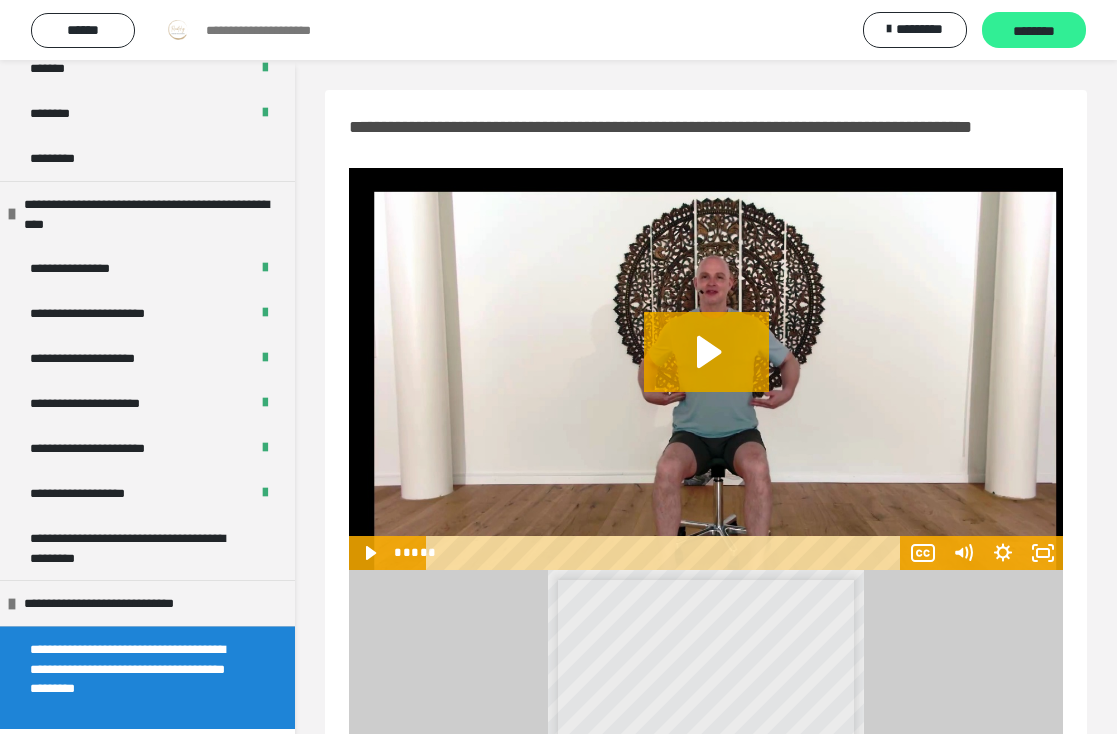 click on "********" at bounding box center [1034, 31] 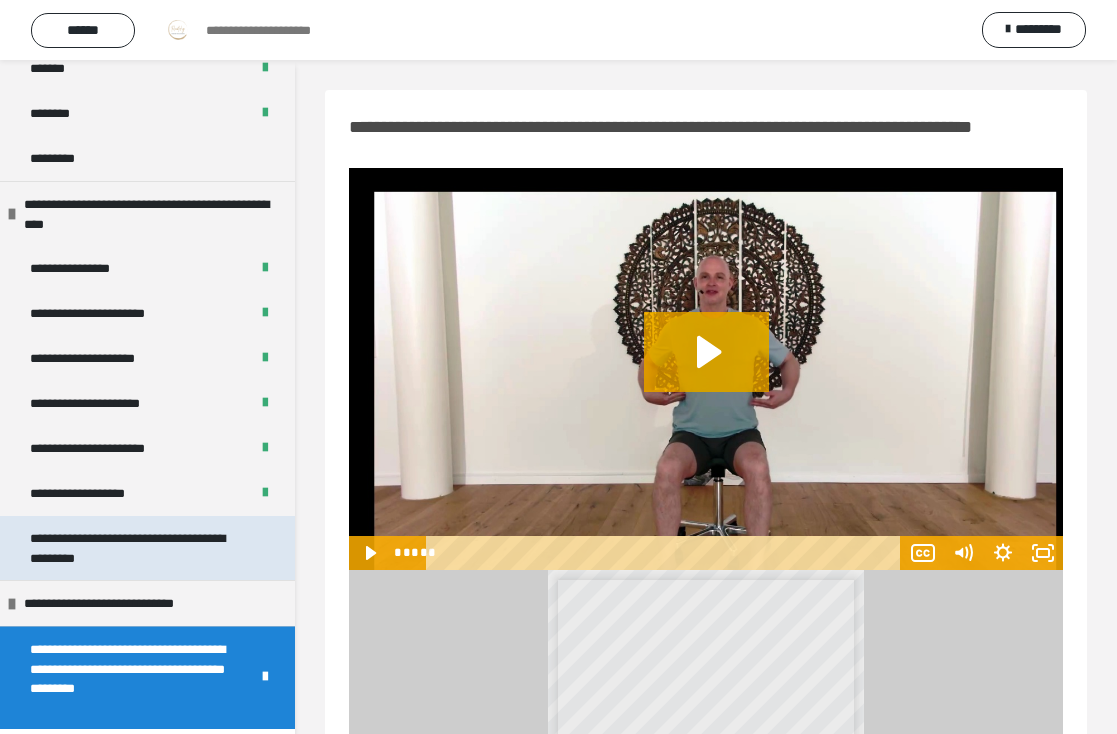scroll, scrollTop: 0, scrollLeft: 0, axis: both 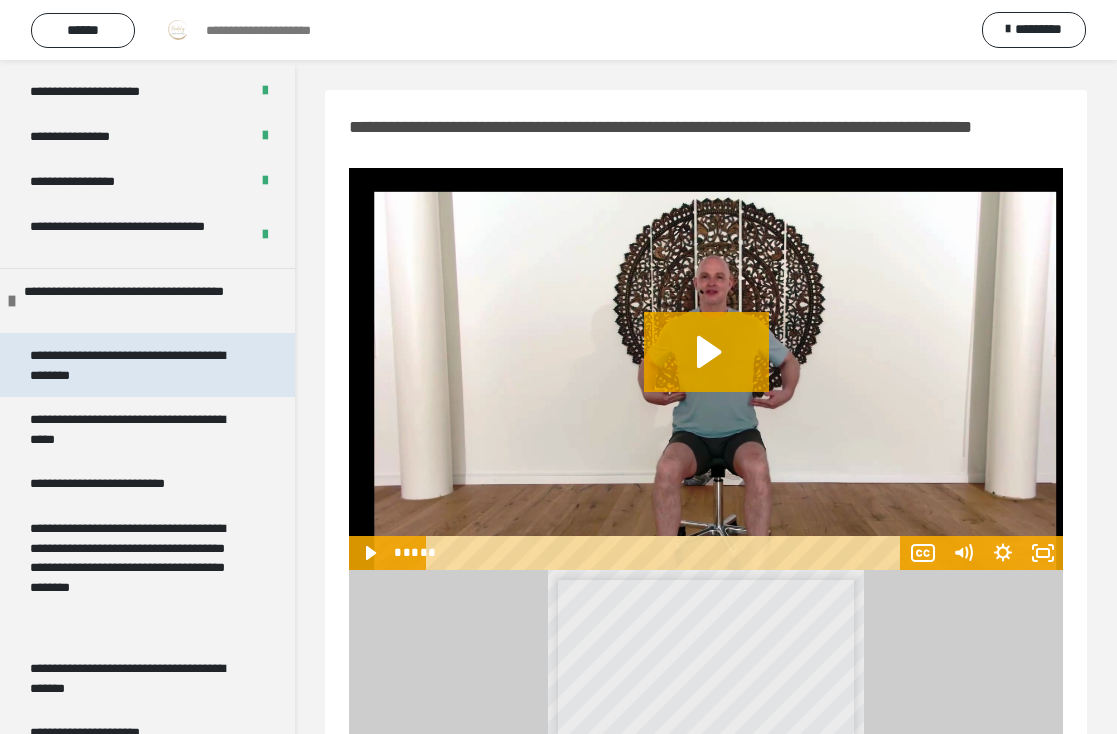 click on "**********" at bounding box center [139, 365] 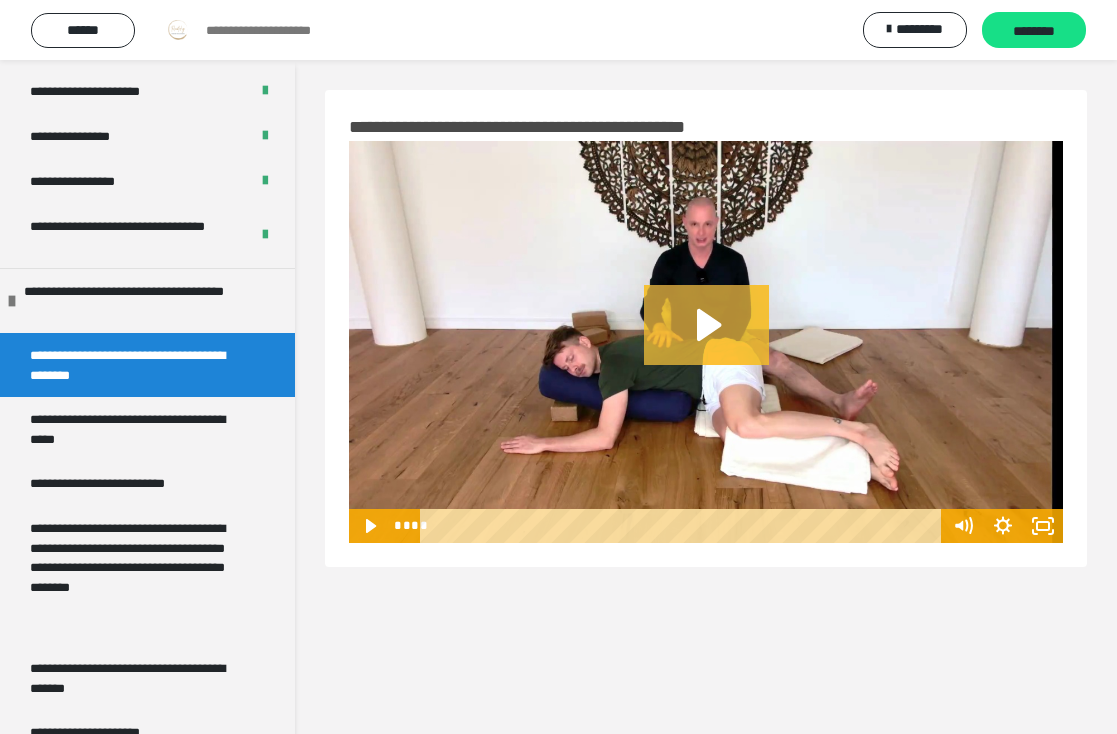 click 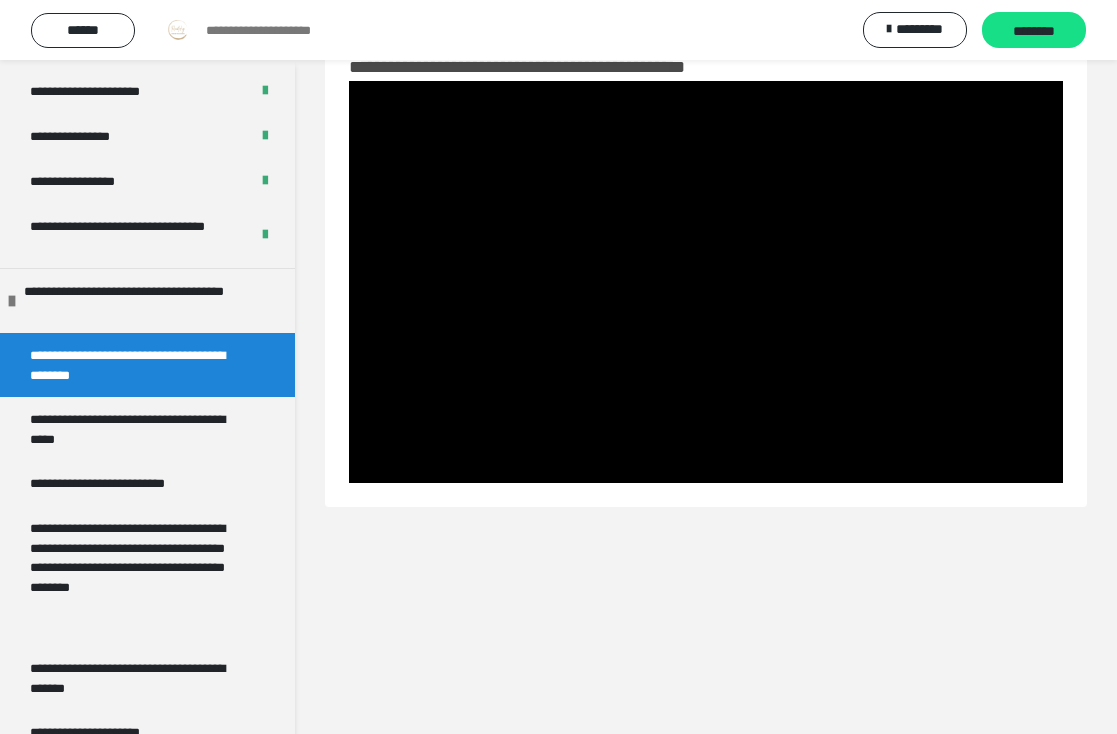 scroll, scrollTop: 60, scrollLeft: 0, axis: vertical 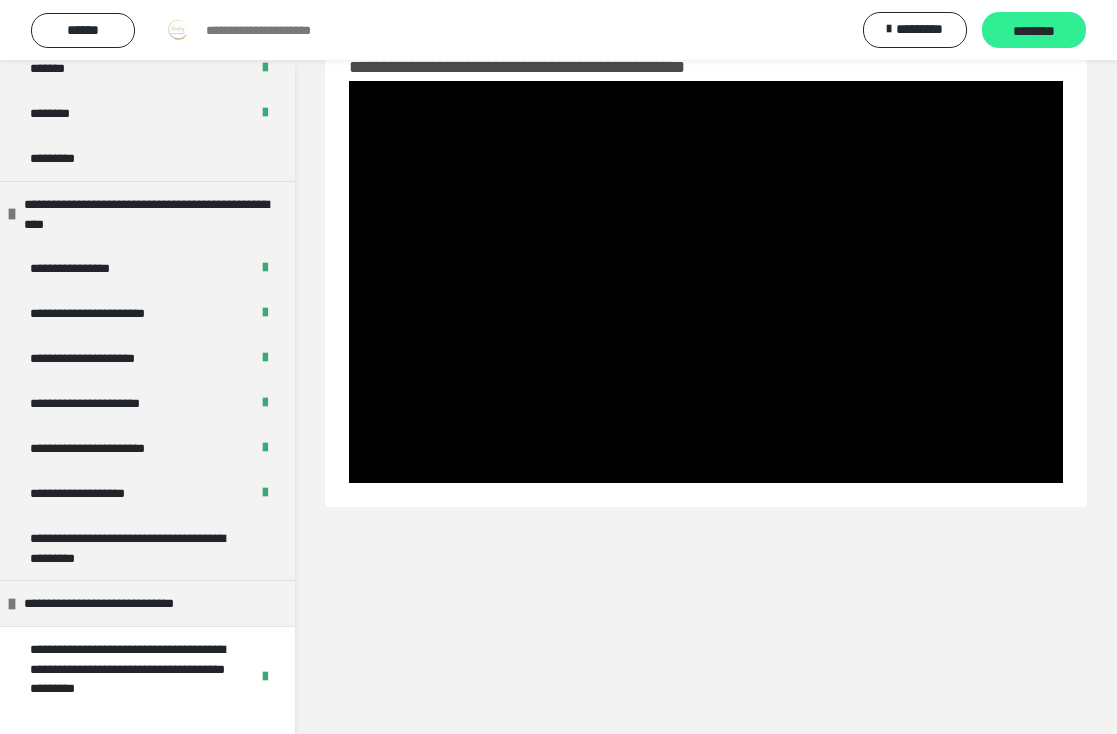 click on "********" at bounding box center [1034, 31] 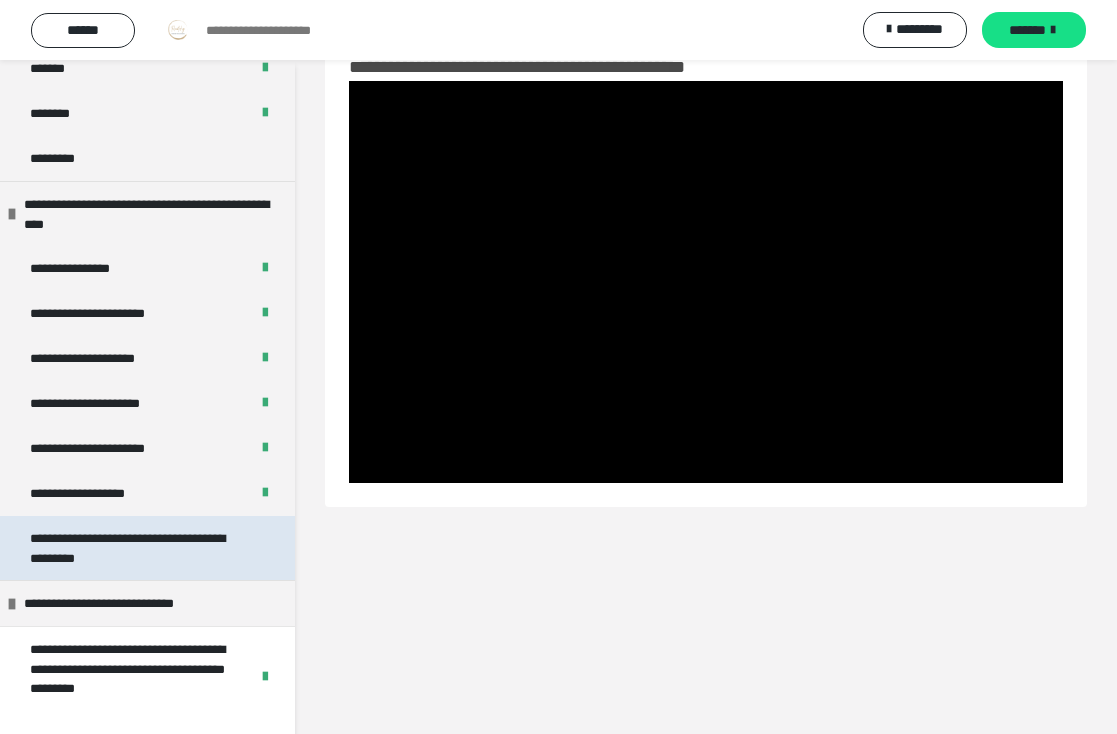 scroll, scrollTop: 60, scrollLeft: 0, axis: vertical 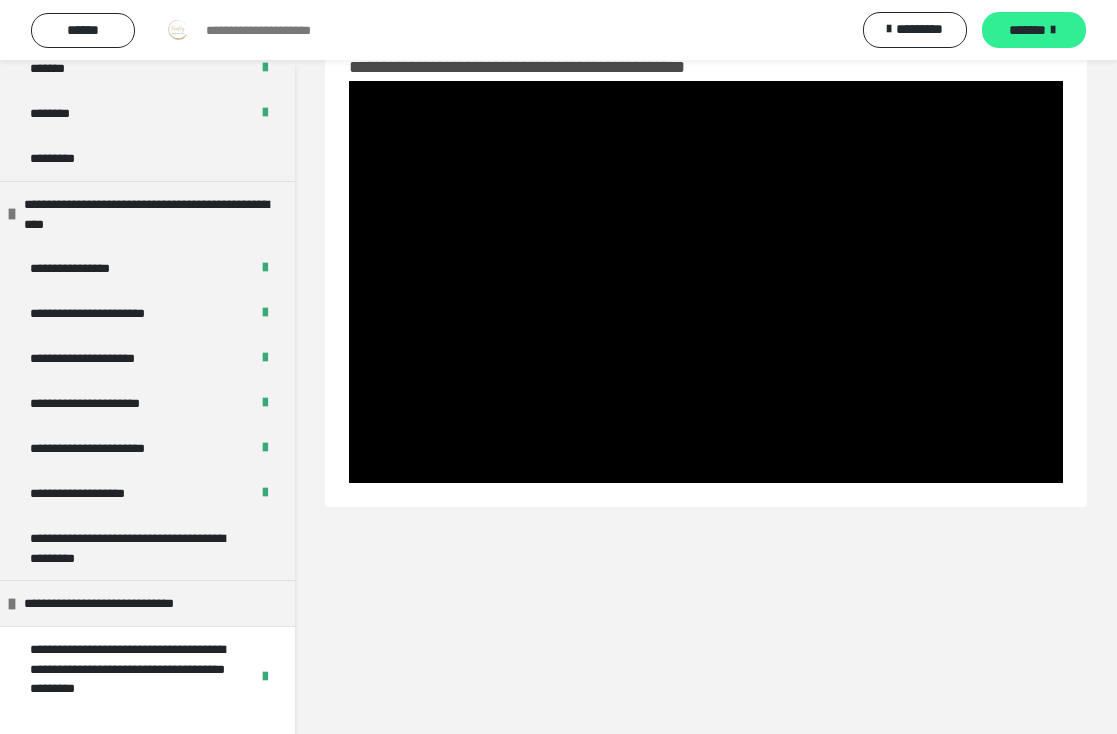 click on "*******" at bounding box center [1027, 30] 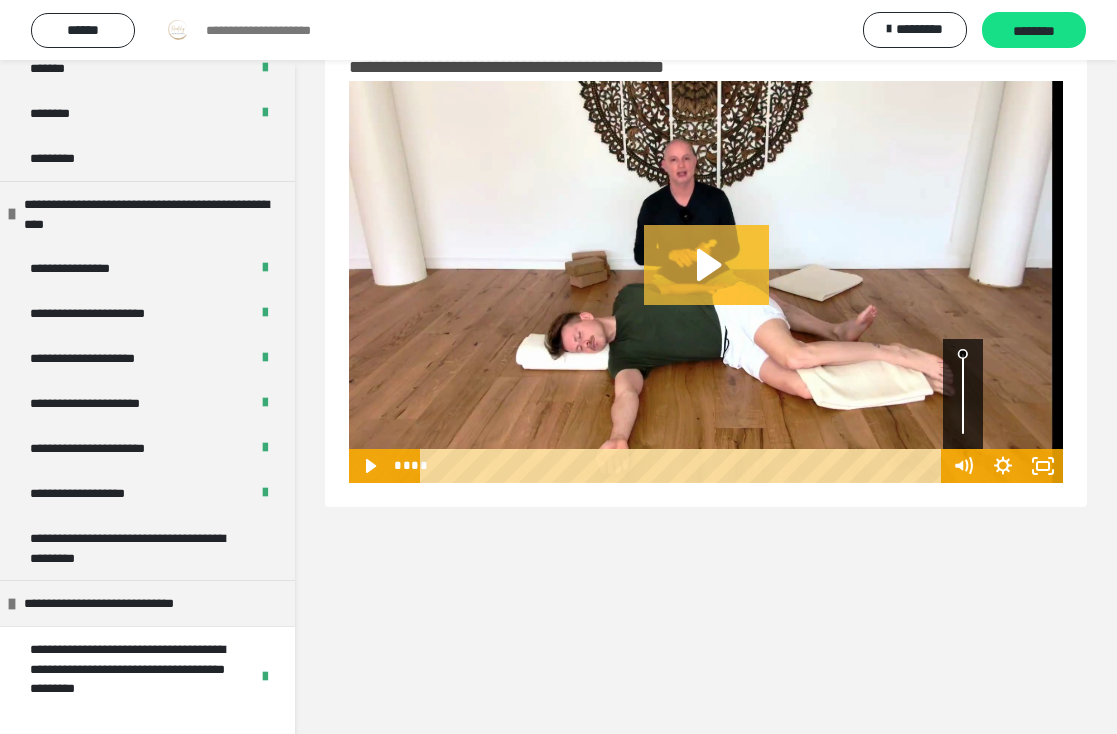 click 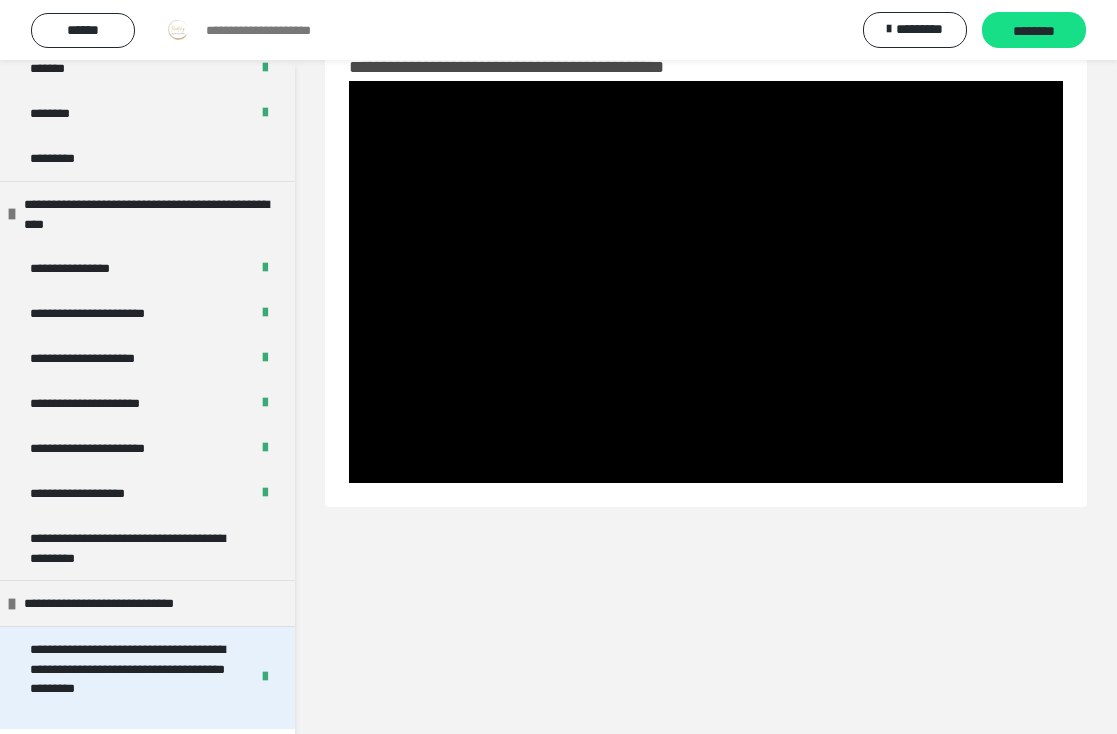 scroll, scrollTop: 61, scrollLeft: 0, axis: vertical 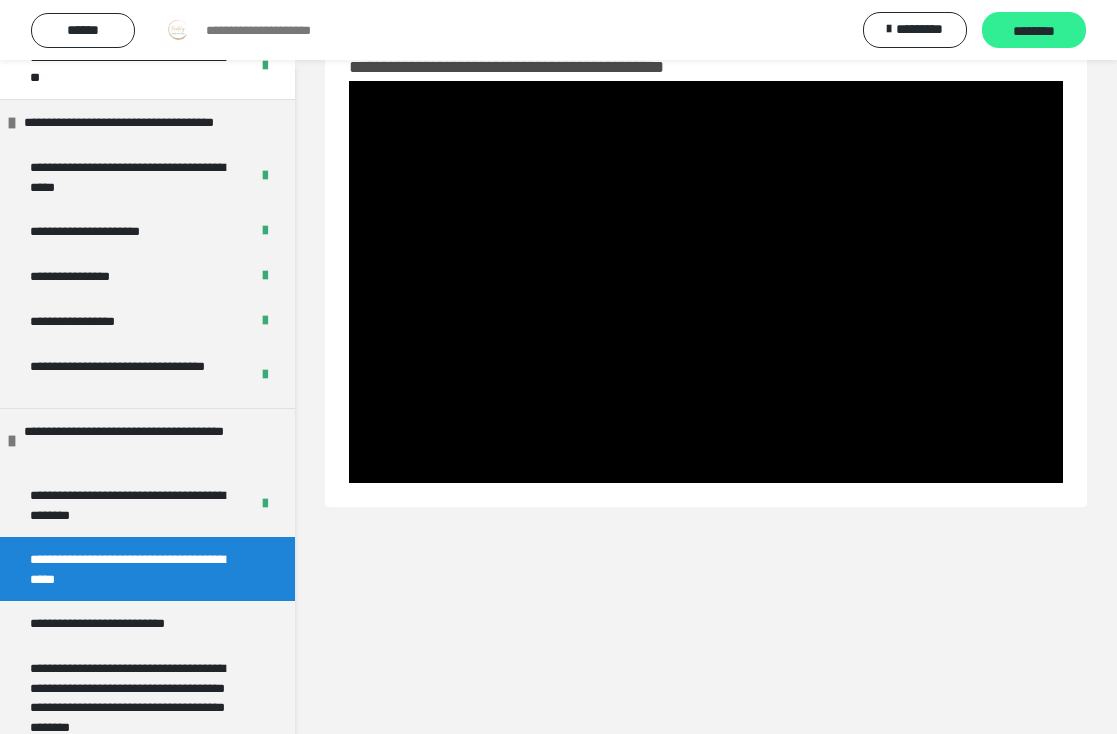 click on "********" at bounding box center (1034, 31) 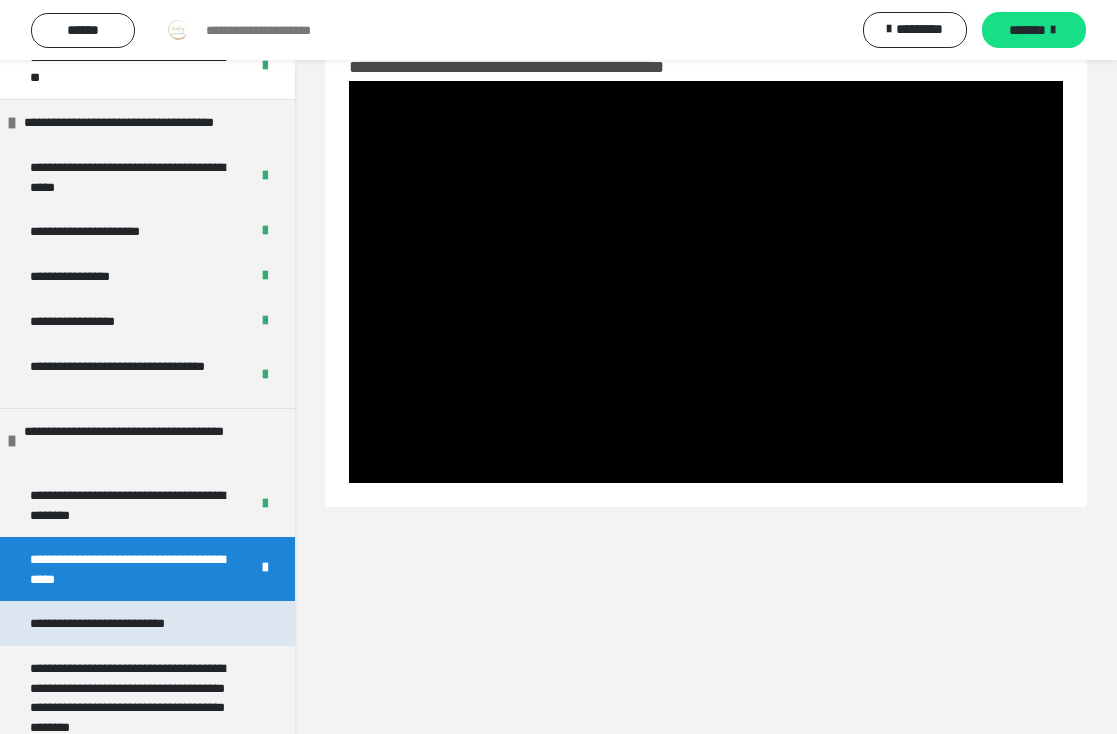 click on "**********" at bounding box center [125, 623] 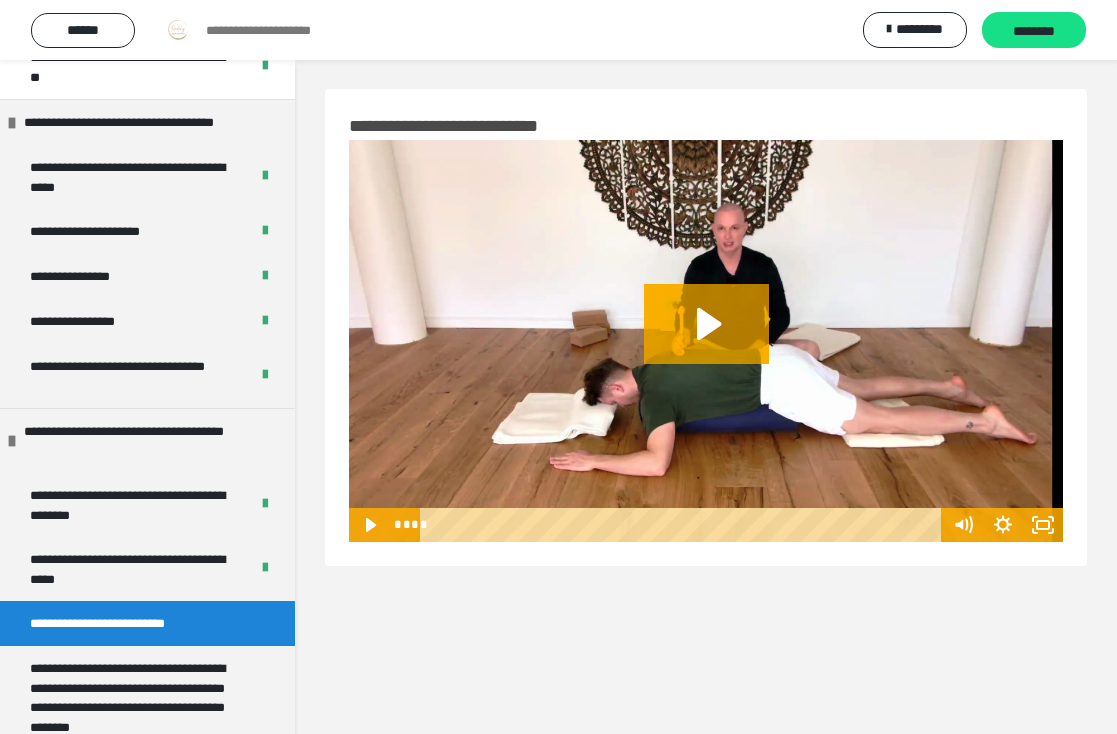 scroll, scrollTop: 15, scrollLeft: 0, axis: vertical 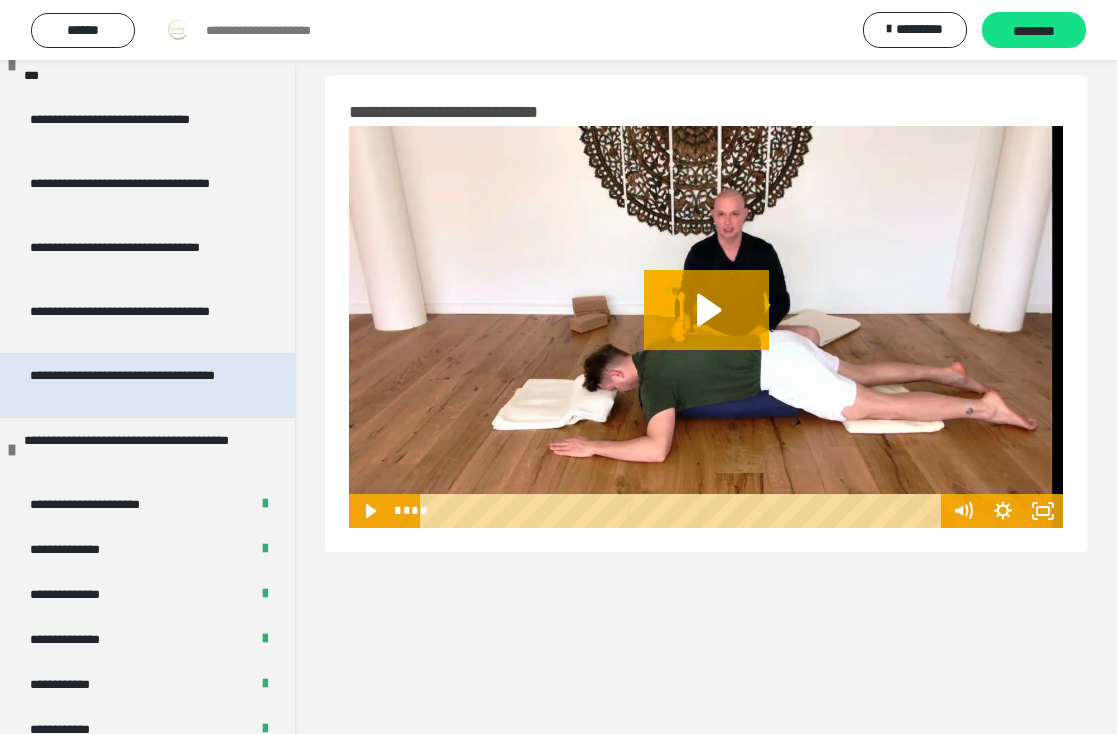 click on "**********" at bounding box center (139, 385) 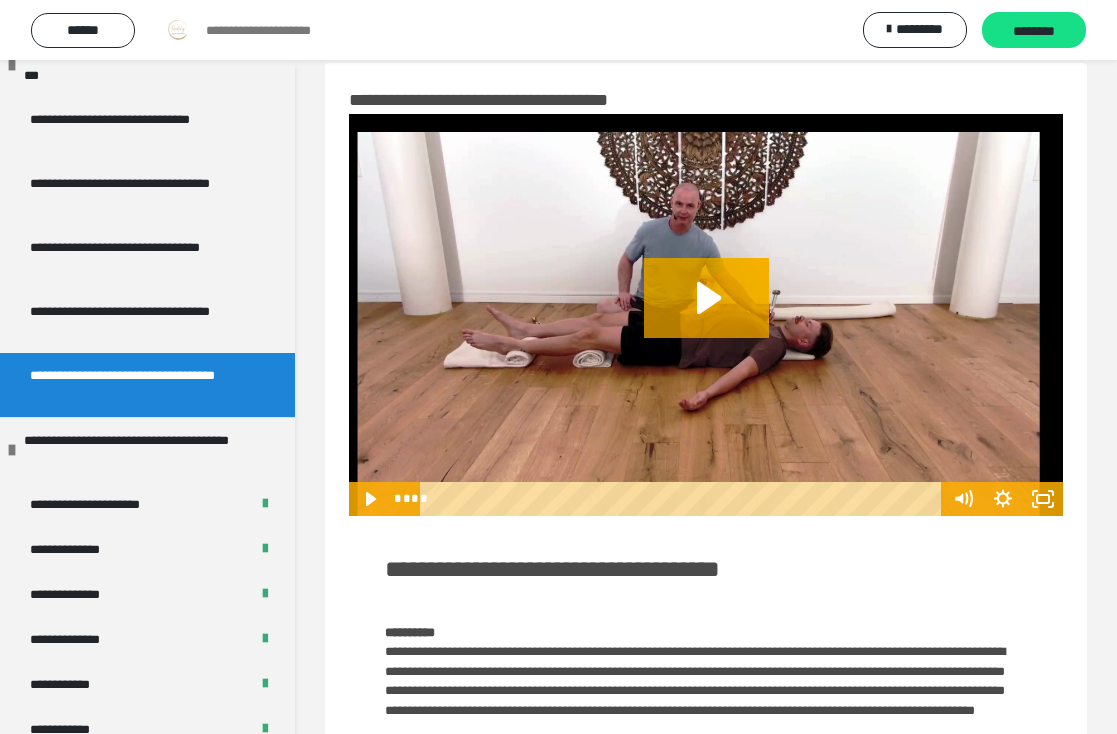 scroll, scrollTop: 25, scrollLeft: 0, axis: vertical 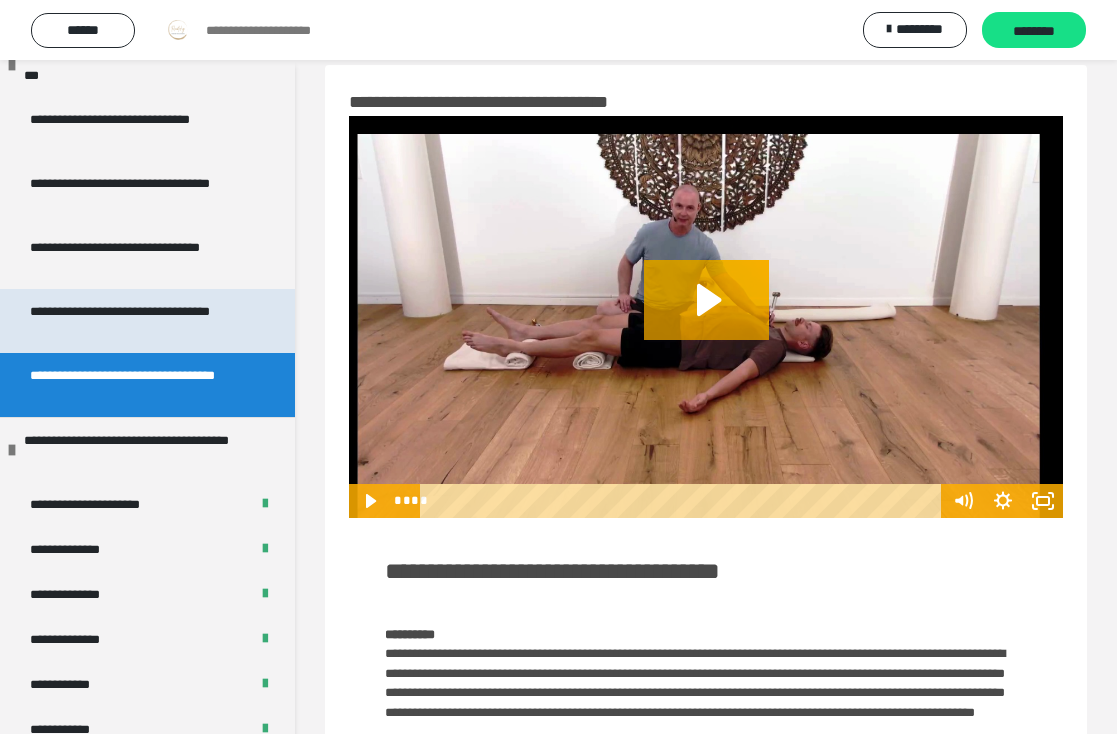 click on "**********" at bounding box center [139, 321] 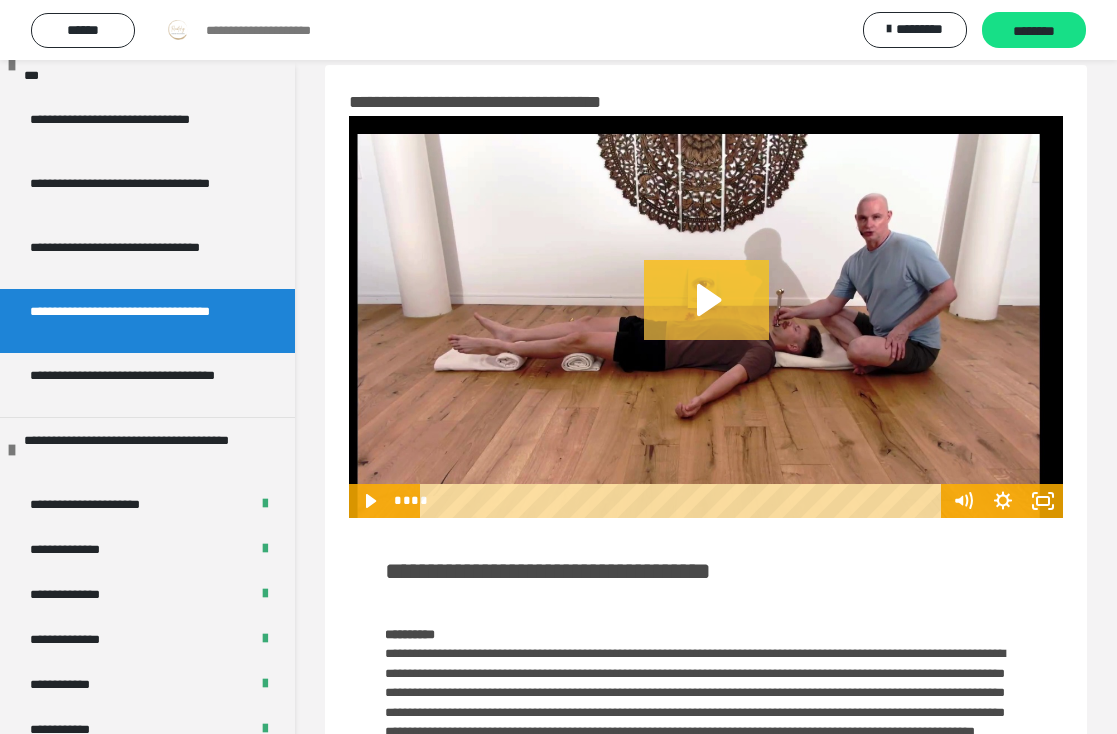 click 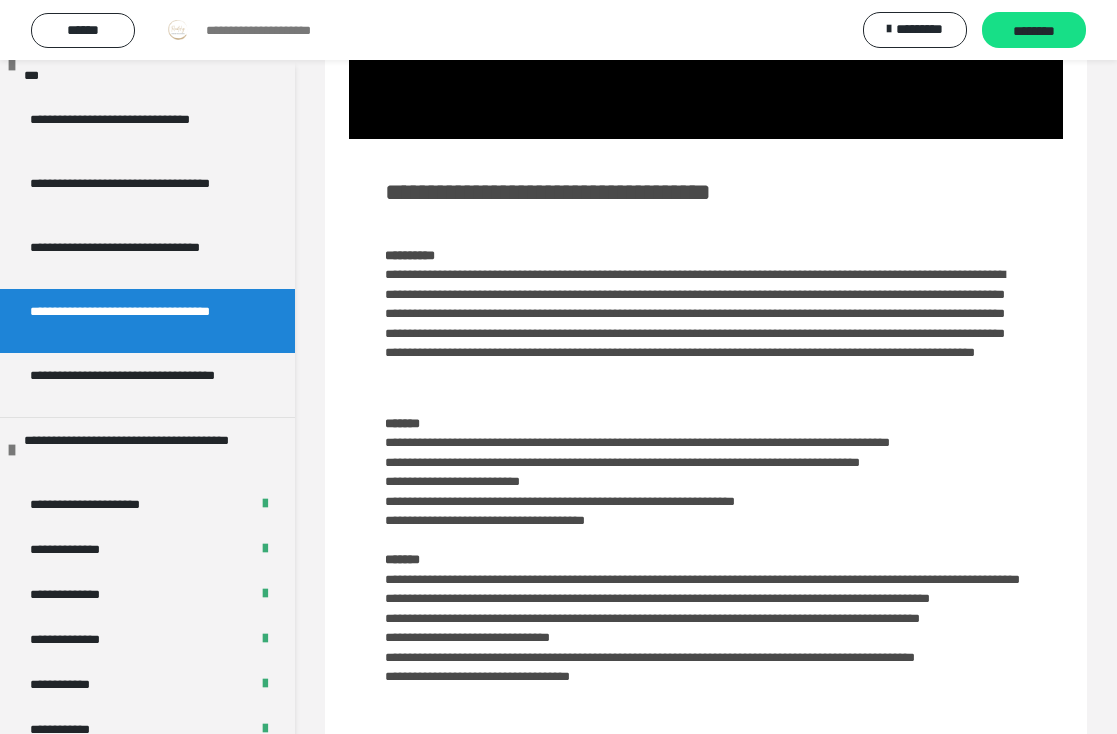 scroll, scrollTop: 402, scrollLeft: 0, axis: vertical 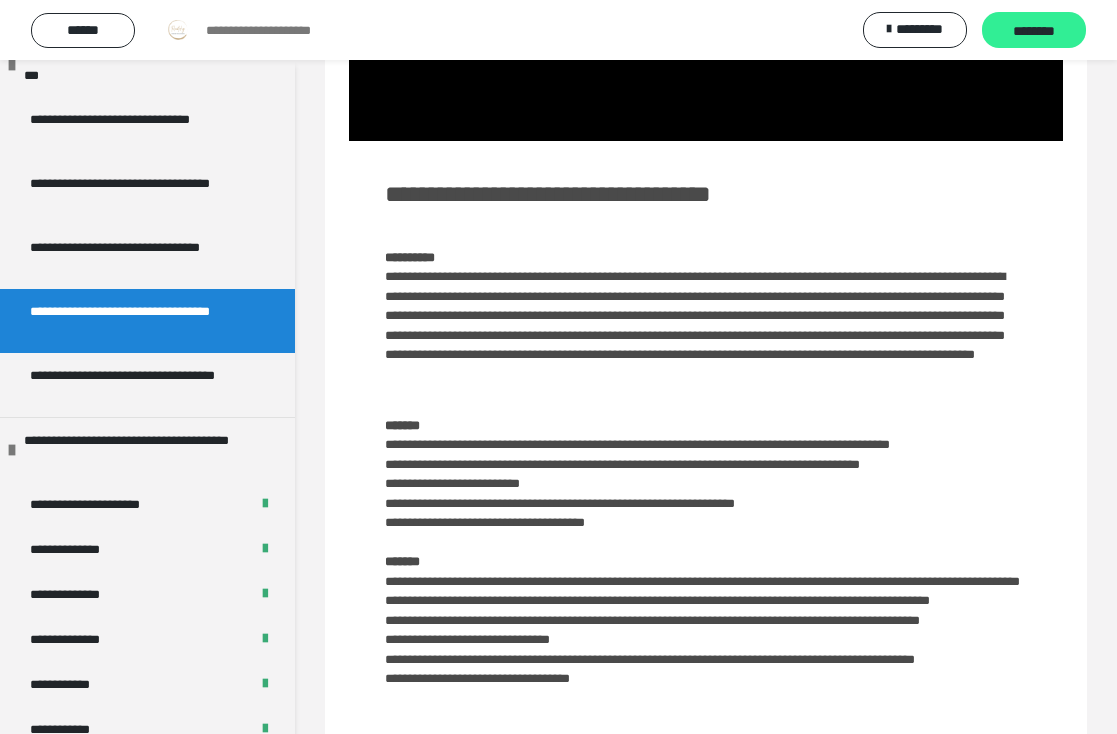 click on "********" at bounding box center (1034, 31) 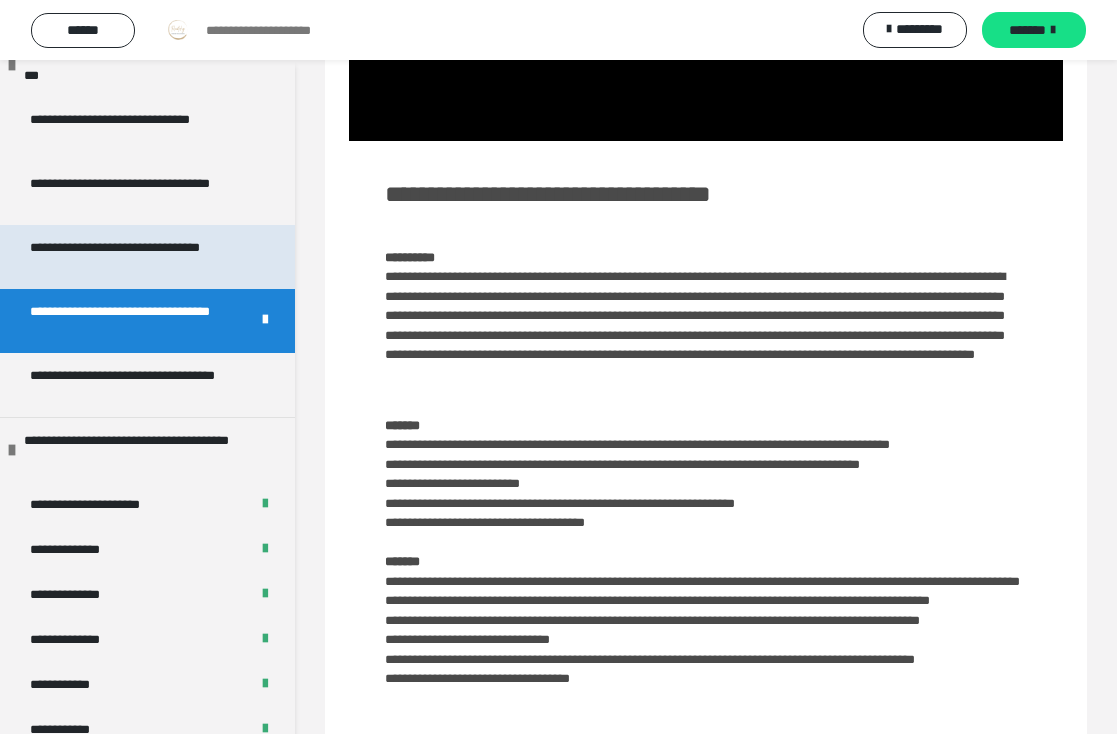 click on "**********" at bounding box center [139, 257] 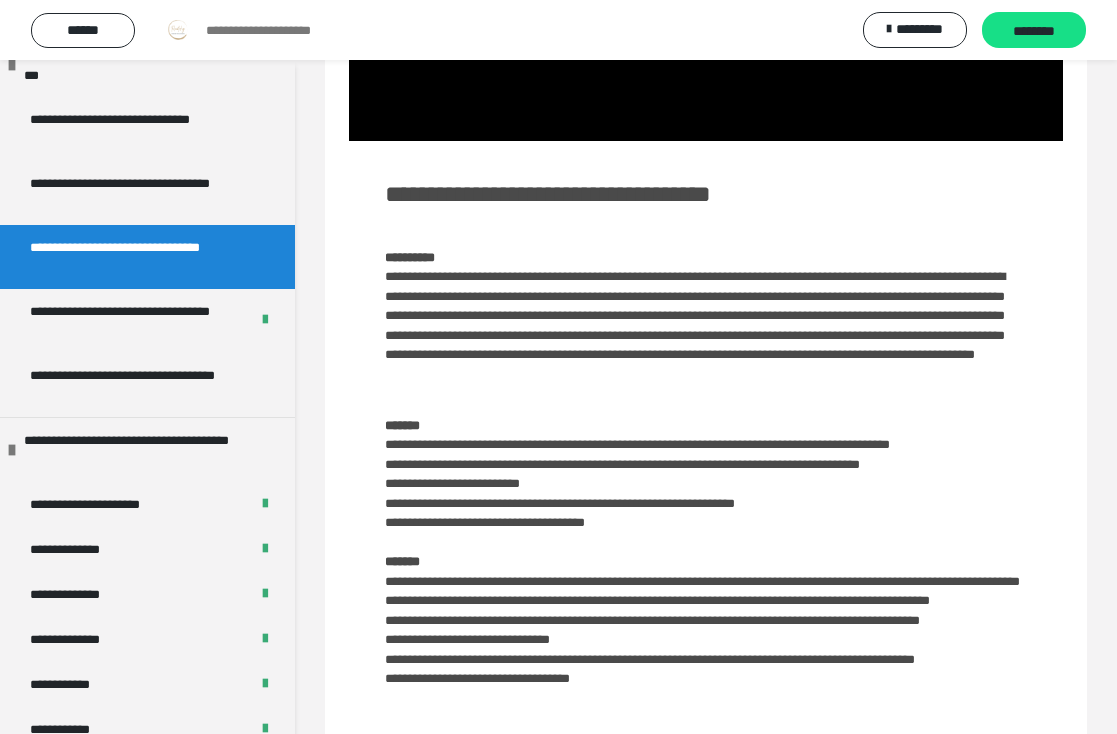 scroll, scrollTop: 132, scrollLeft: 0, axis: vertical 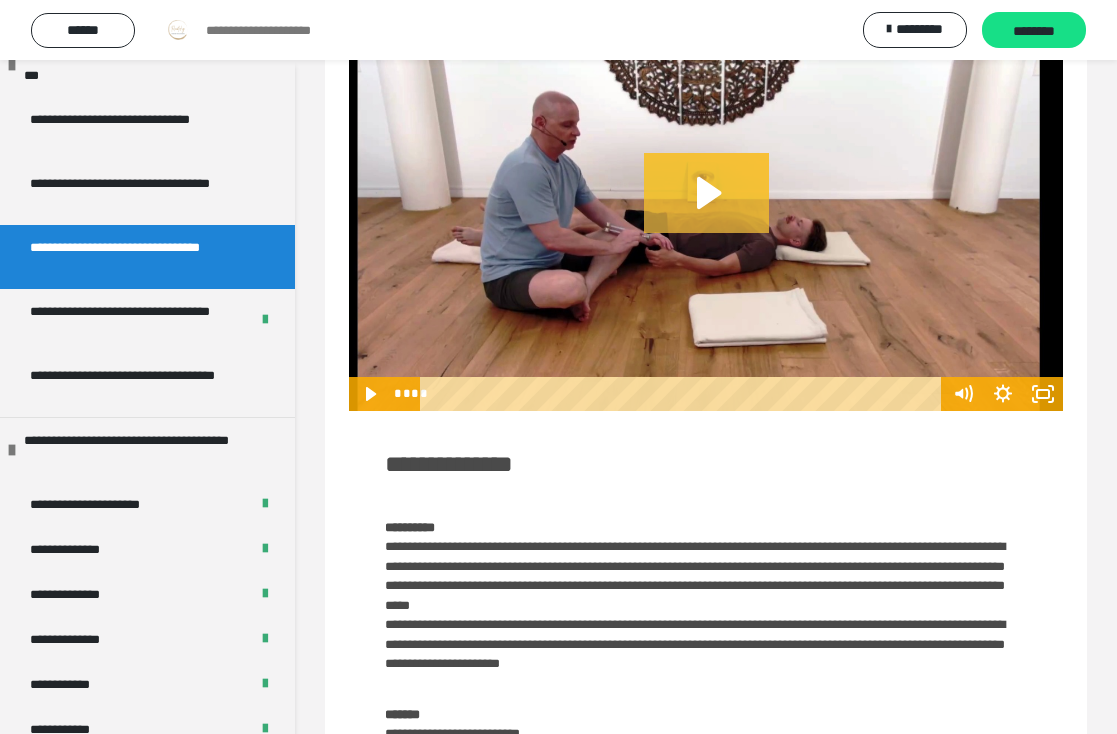 click 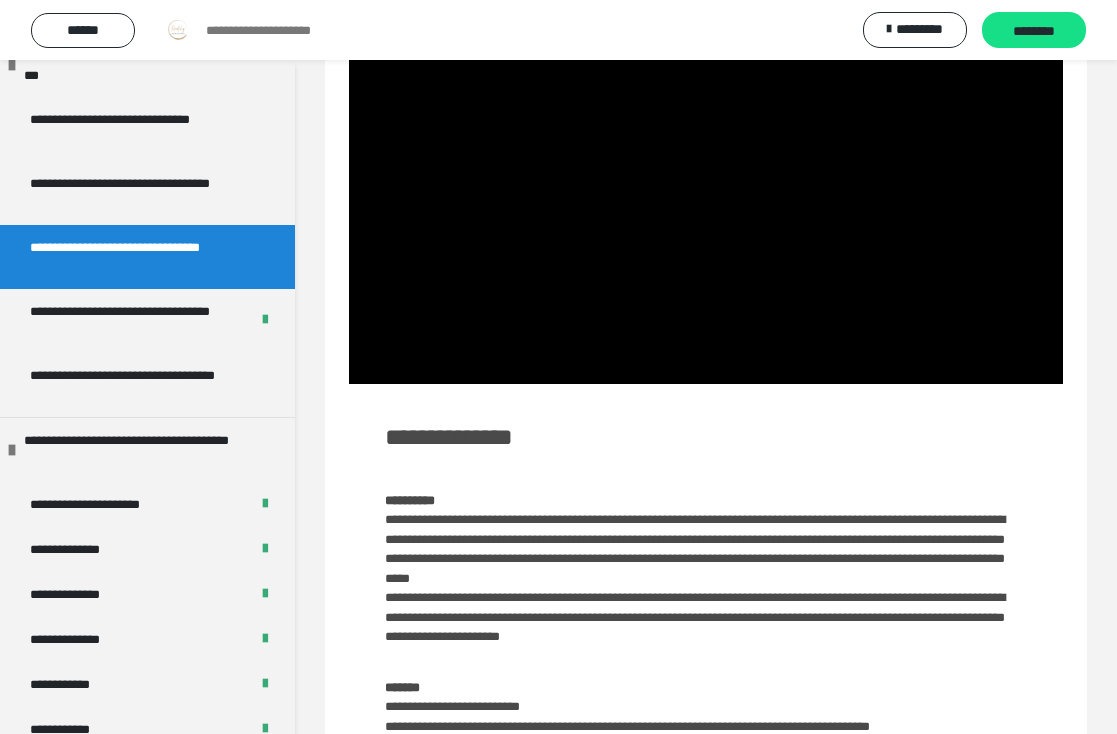 scroll, scrollTop: 152, scrollLeft: 0, axis: vertical 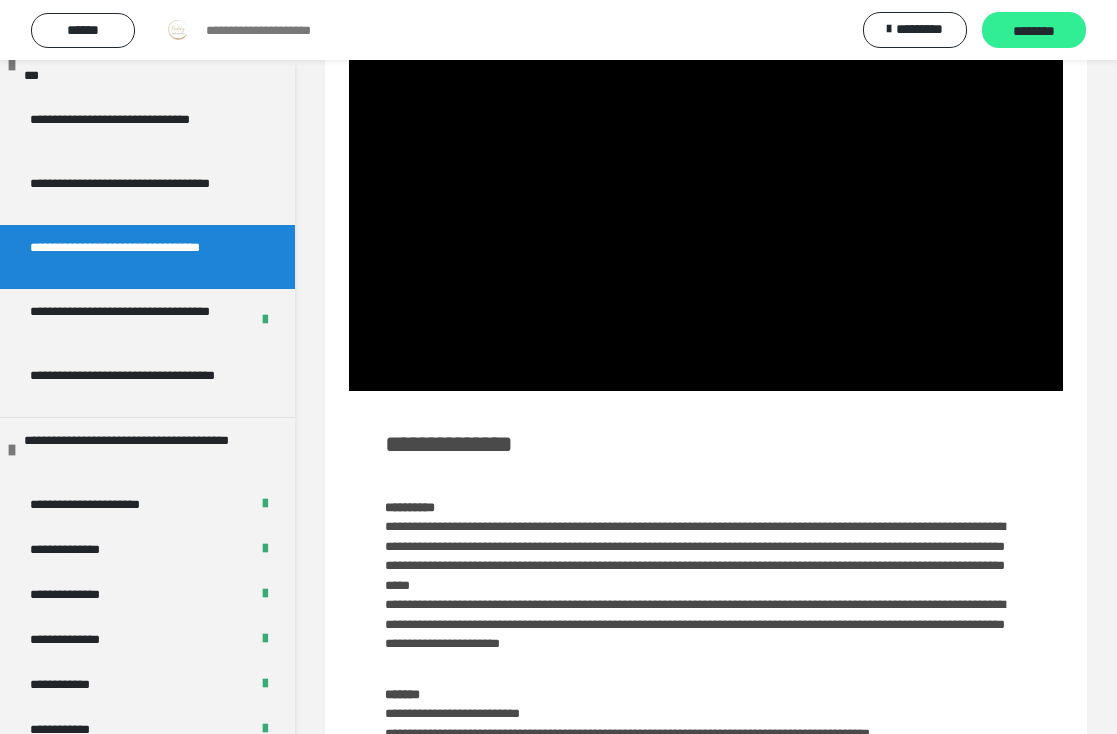 click on "********" at bounding box center [1034, 31] 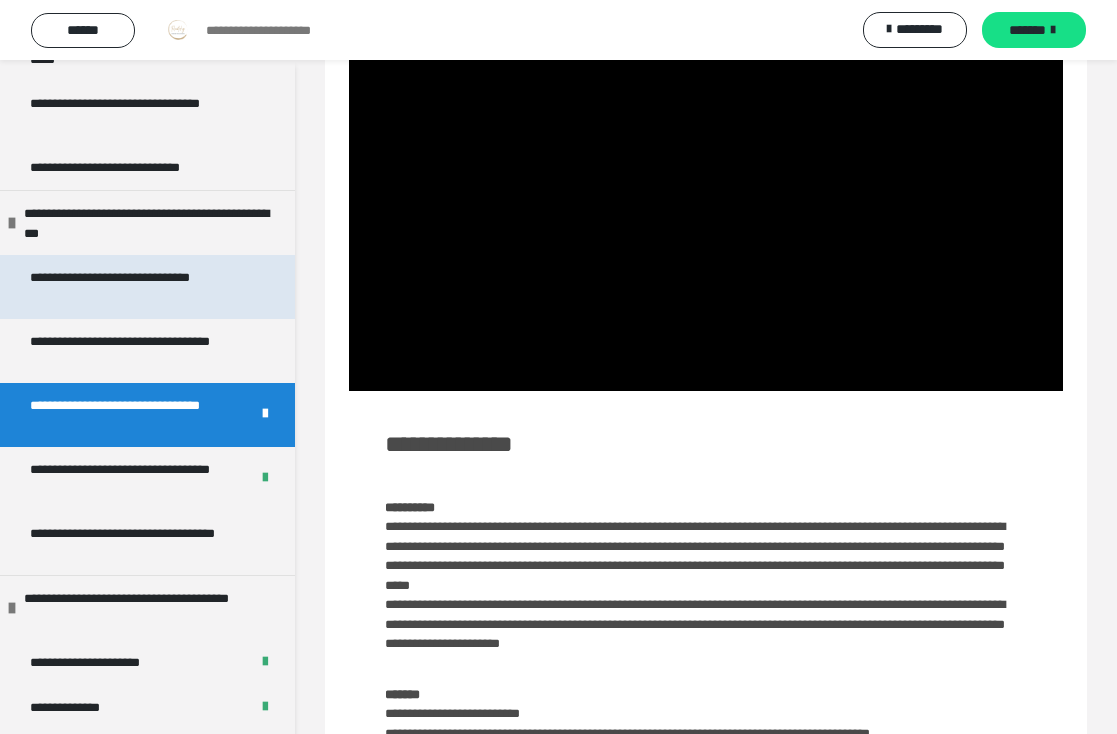 scroll, scrollTop: 1488, scrollLeft: 0, axis: vertical 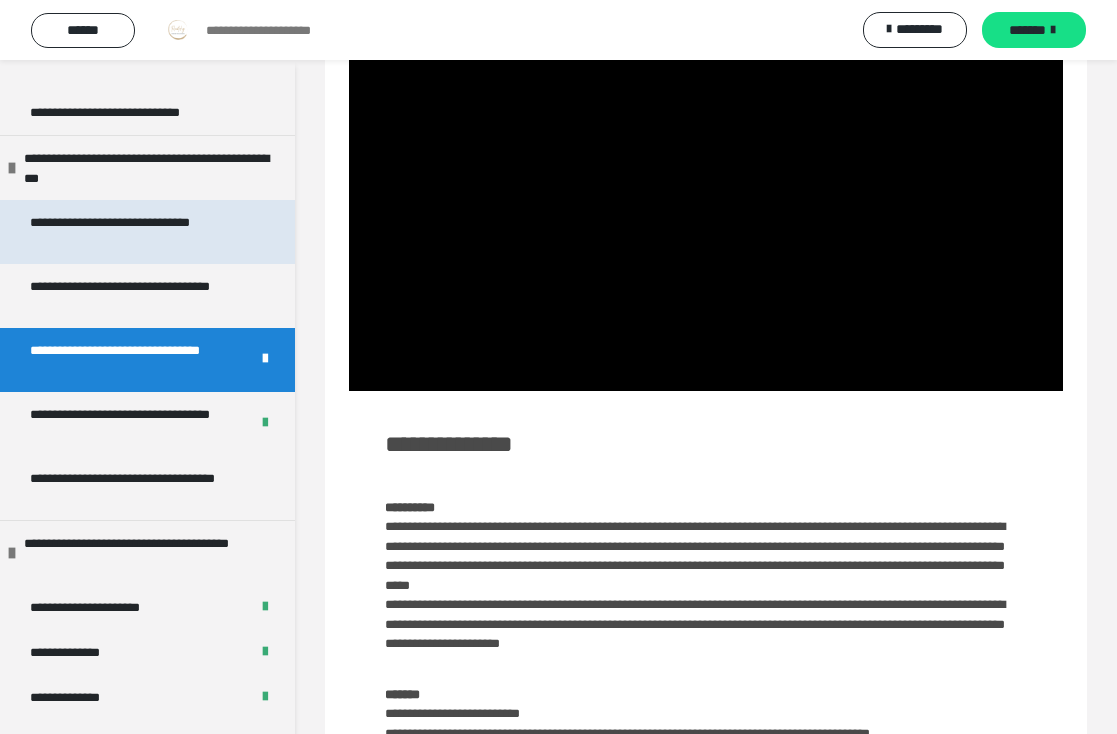 click on "**********" at bounding box center (139, 232) 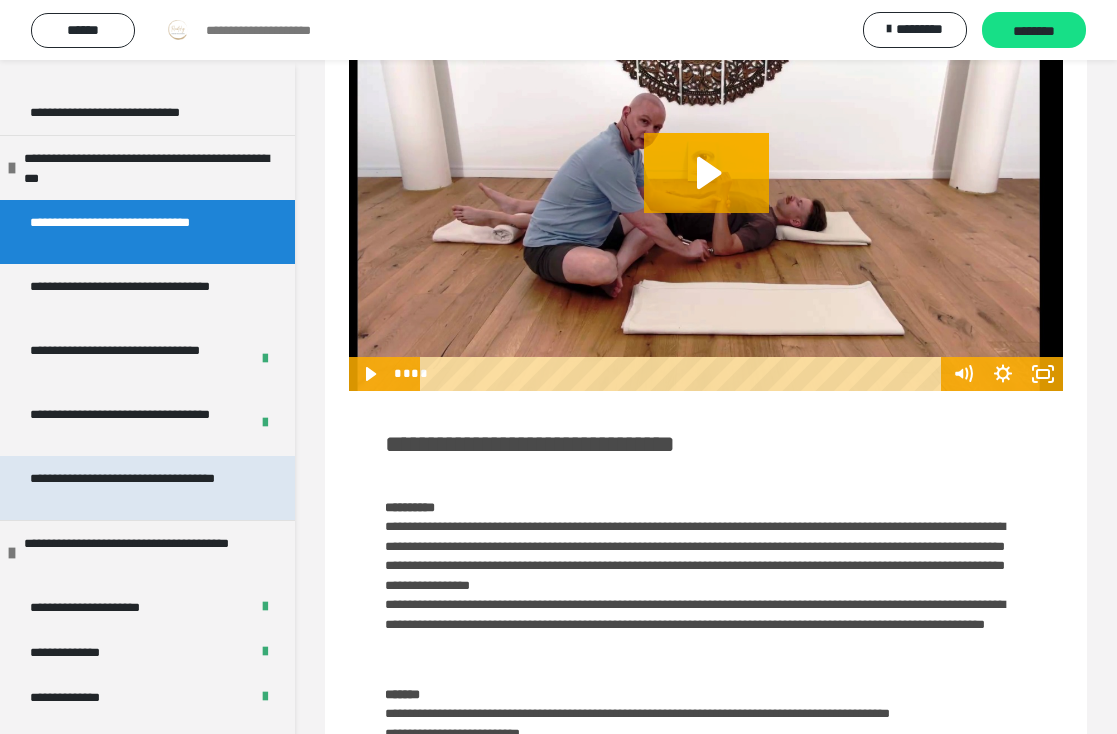 click on "**********" at bounding box center (139, 488) 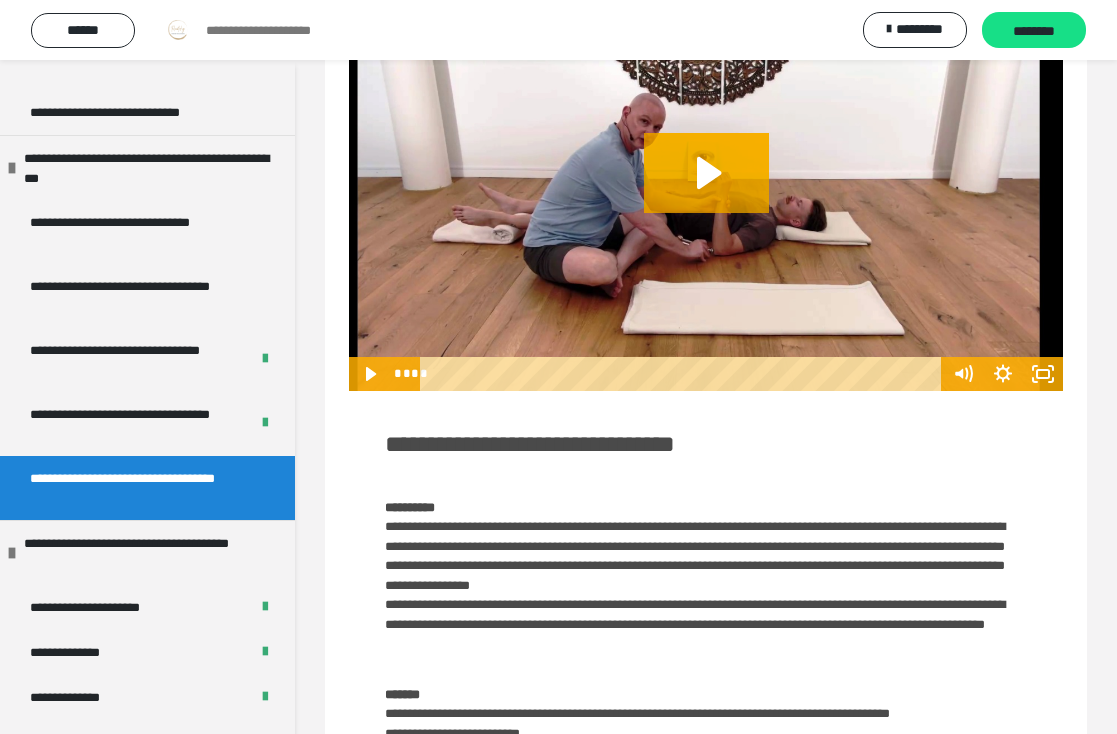scroll, scrollTop: 113, scrollLeft: 0, axis: vertical 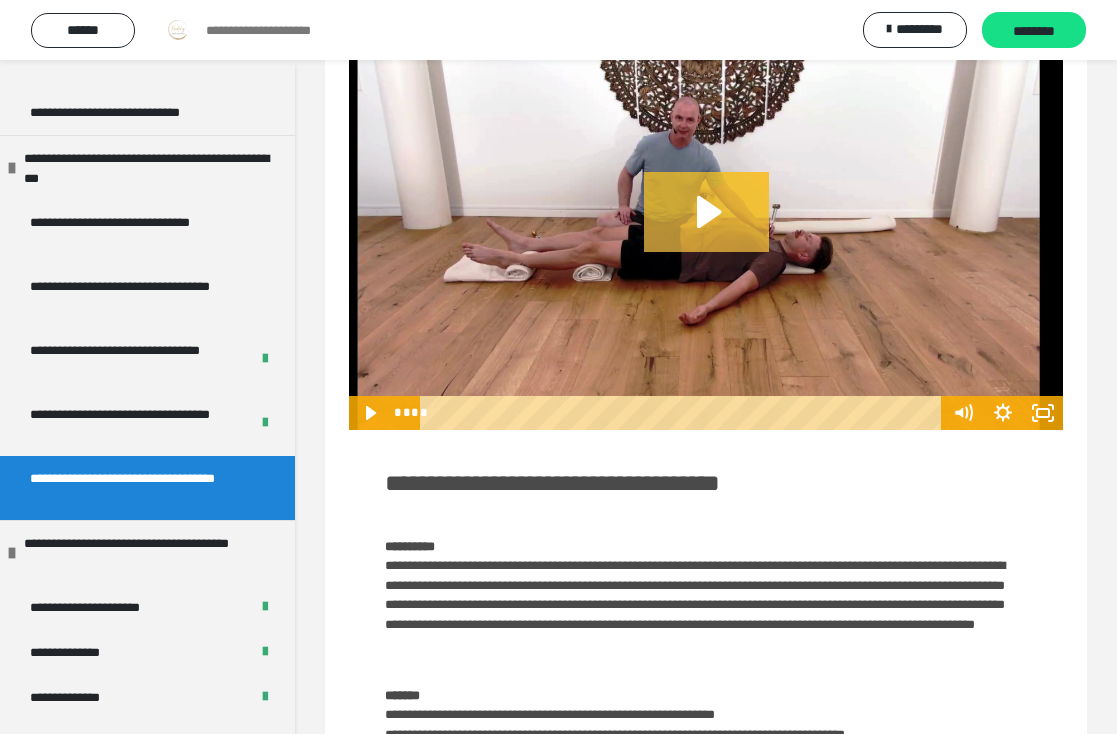 click 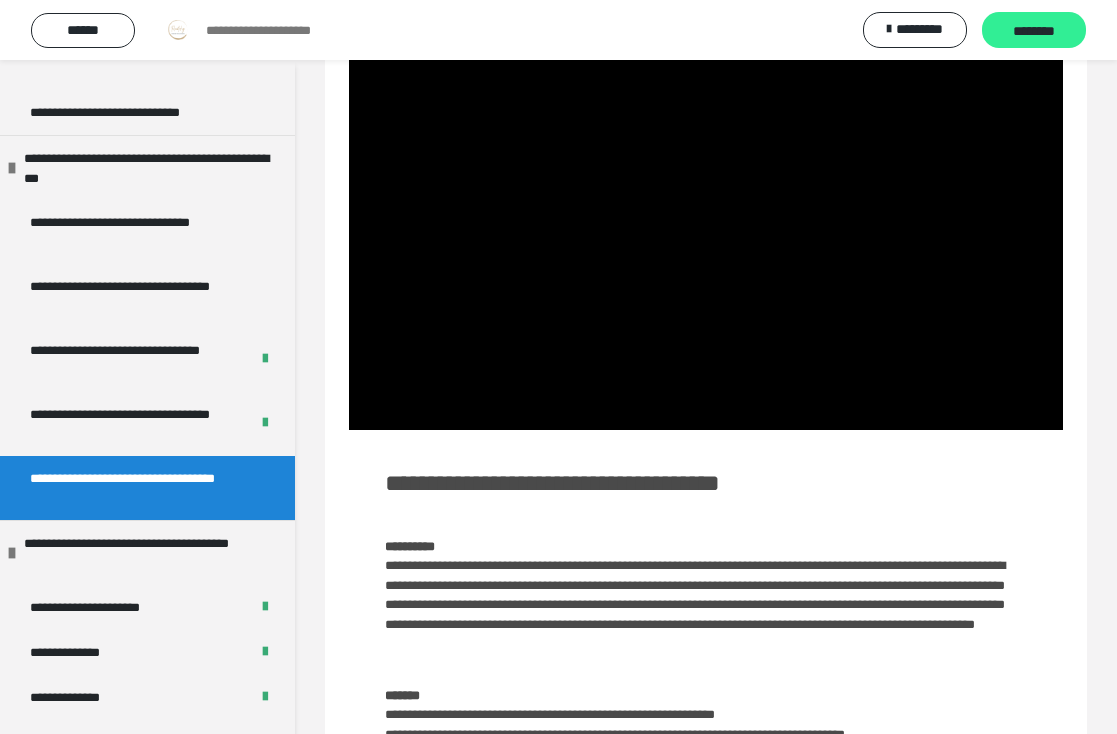 click on "********" at bounding box center (1034, 30) 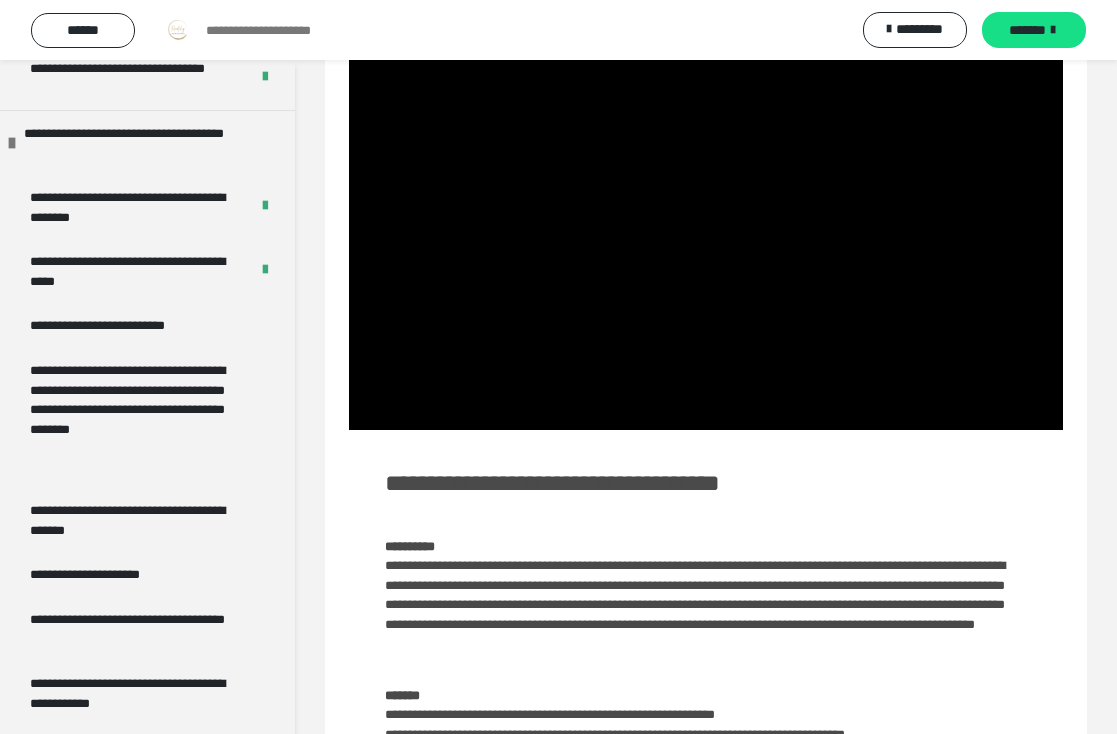 scroll, scrollTop: 421, scrollLeft: 0, axis: vertical 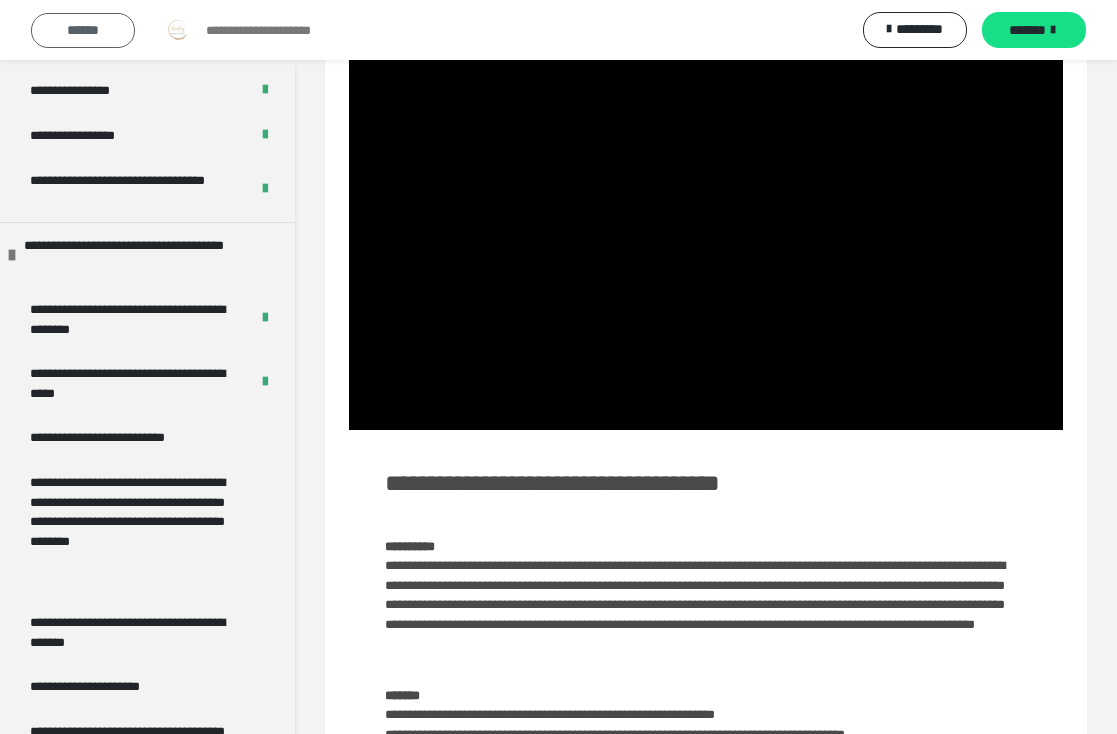 click on "******" at bounding box center [83, 30] 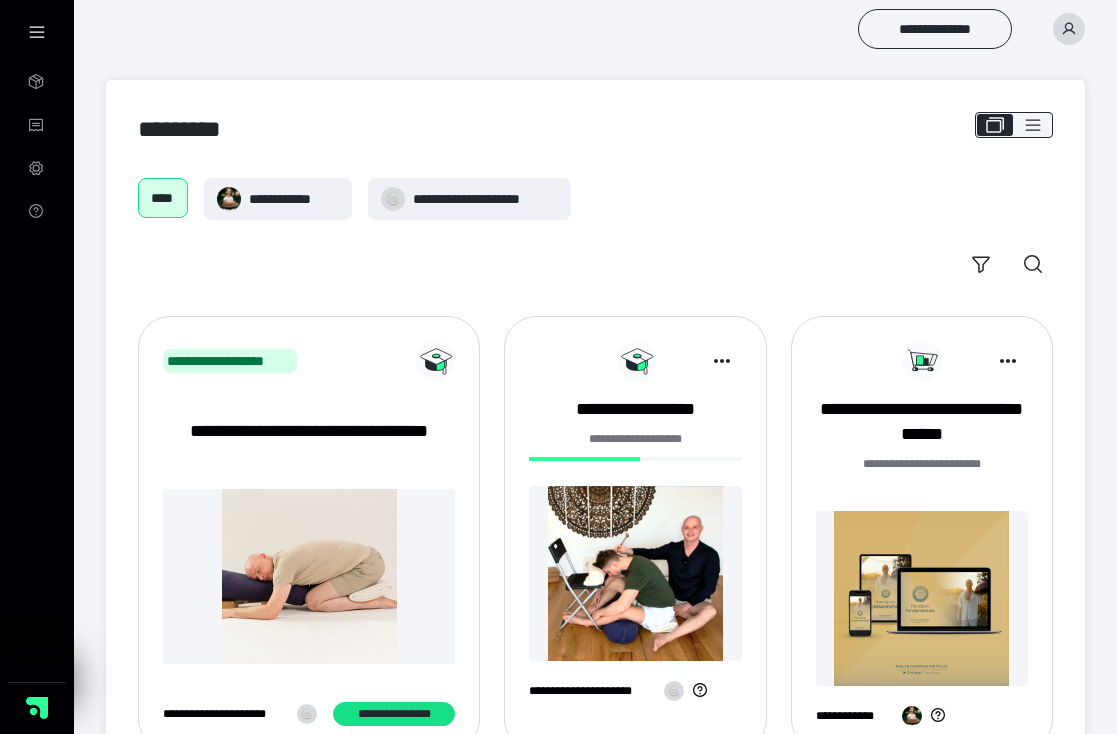 scroll, scrollTop: 0, scrollLeft: 0, axis: both 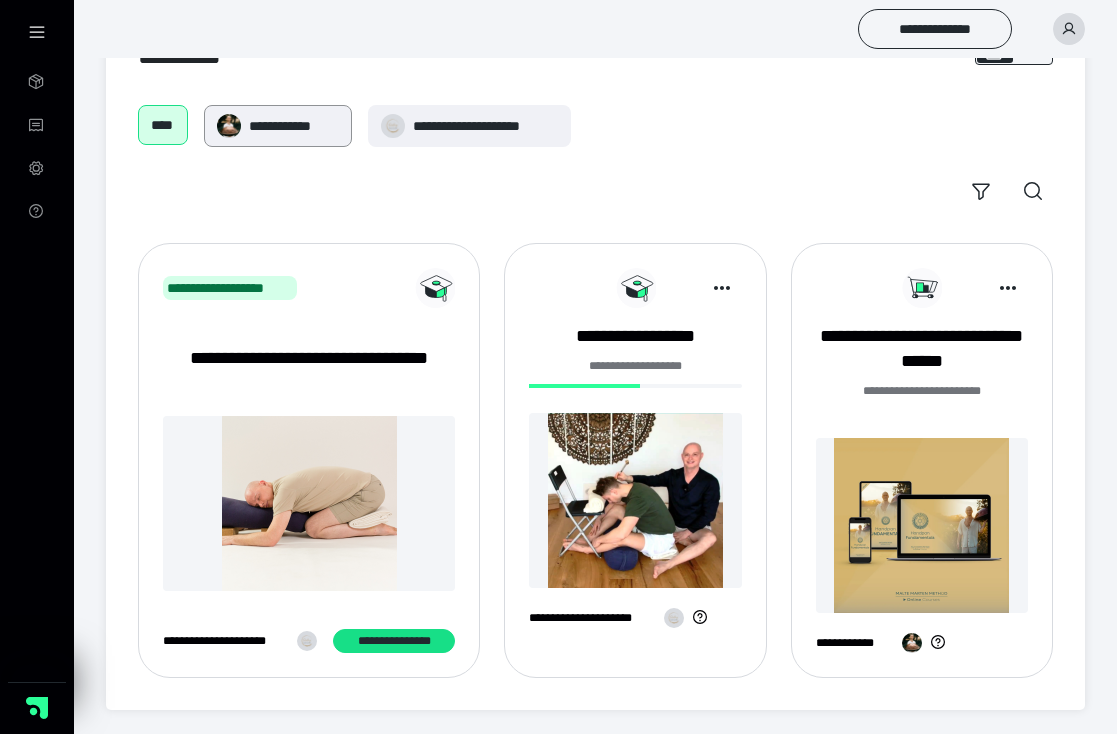 click on "**********" at bounding box center [294, 126] 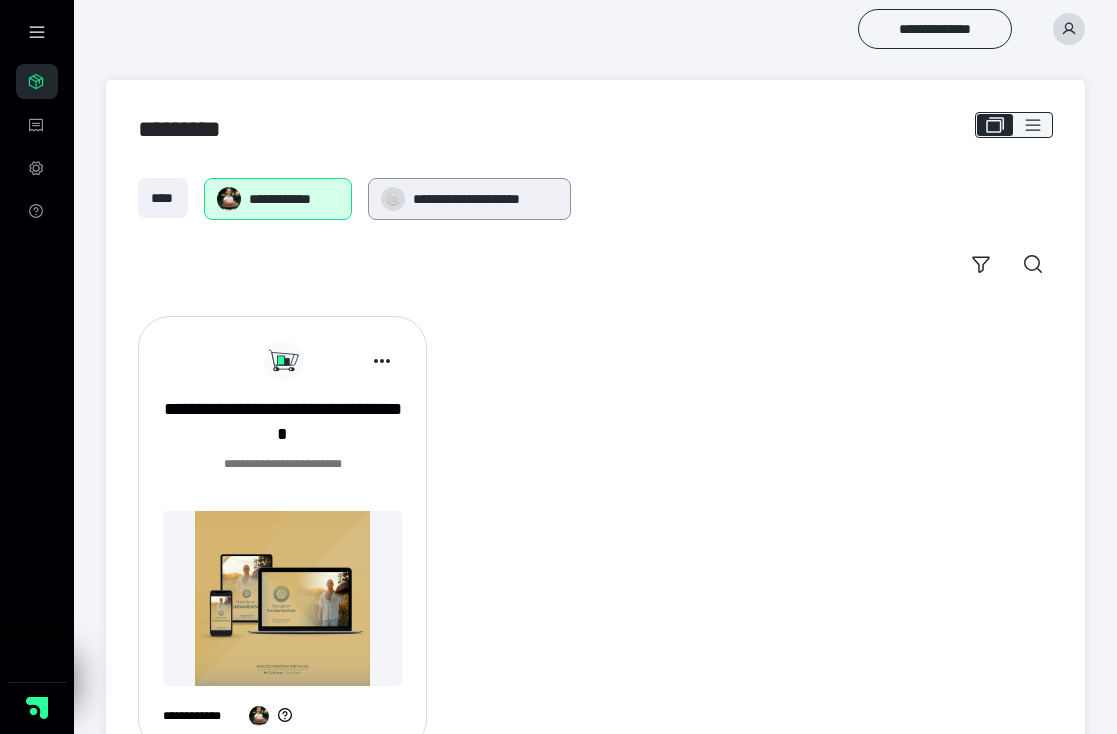 scroll, scrollTop: 0, scrollLeft: 0, axis: both 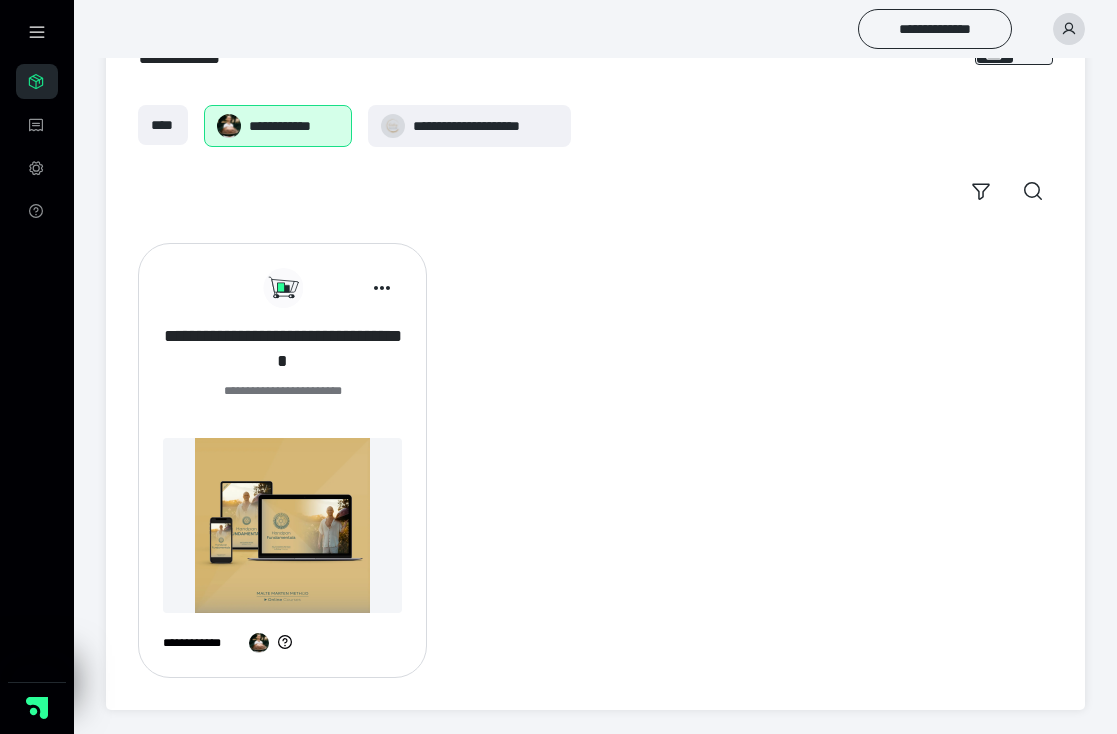 click on "**********" at bounding box center [282, 349] 